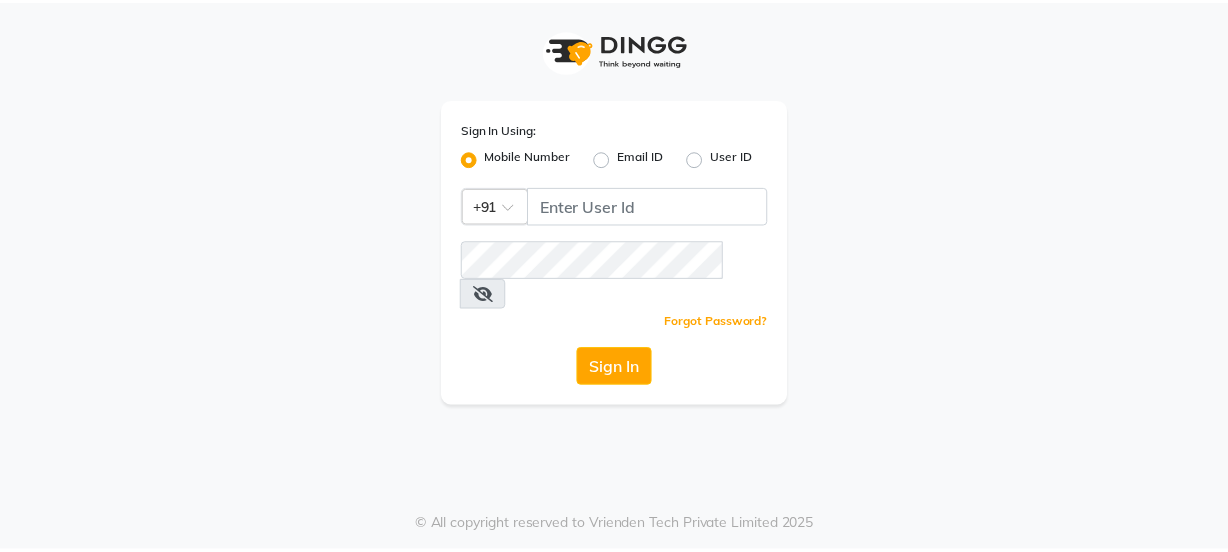 scroll, scrollTop: 0, scrollLeft: 0, axis: both 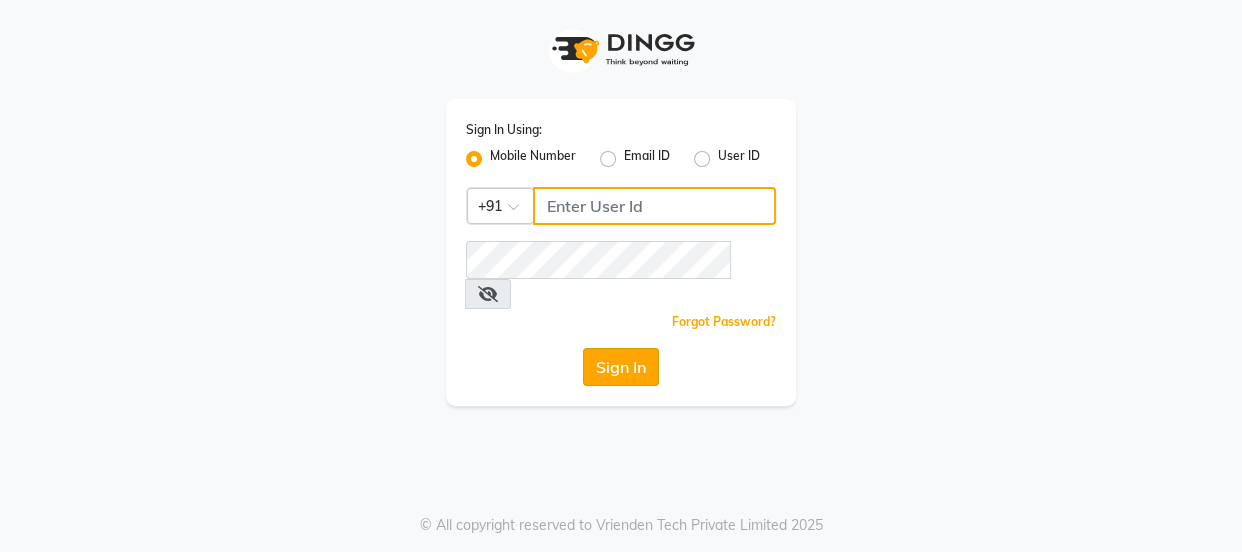 type on "[PHONE]" 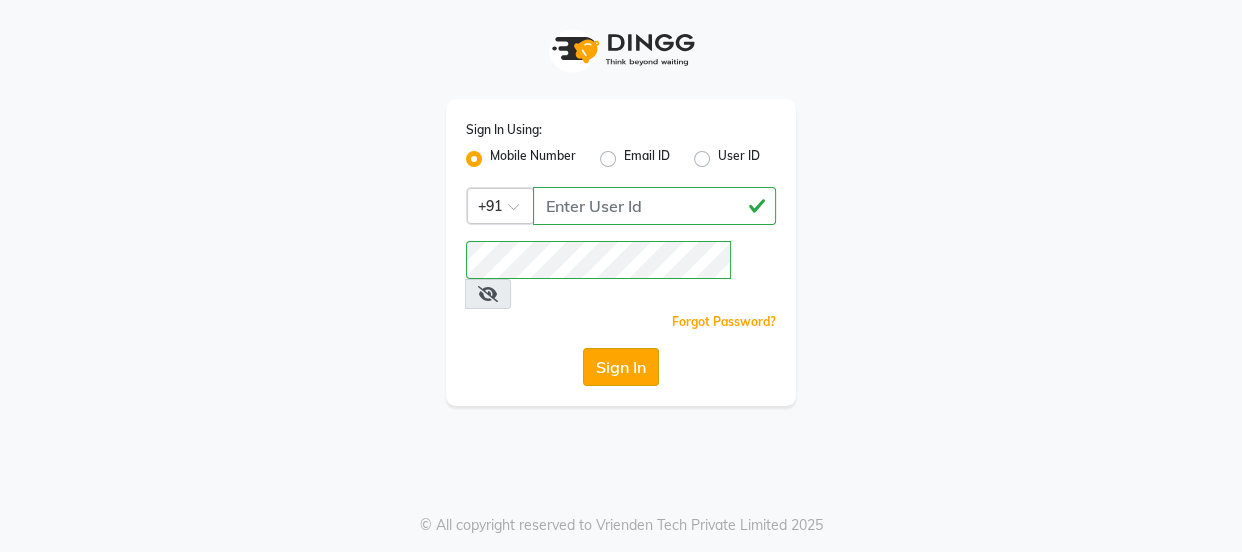 click on "Sign In" 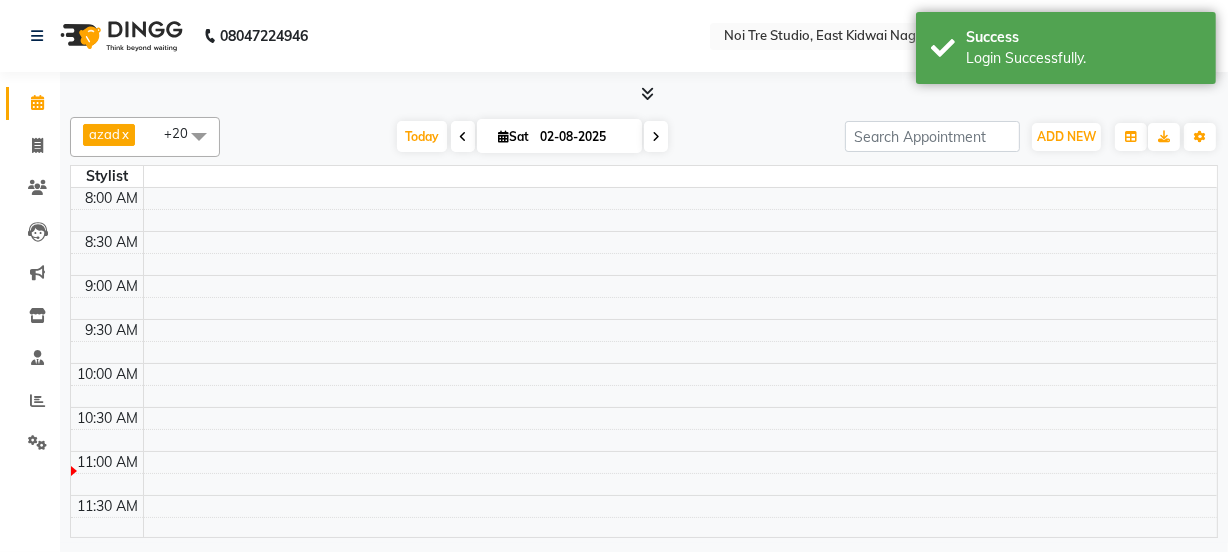 select on "en" 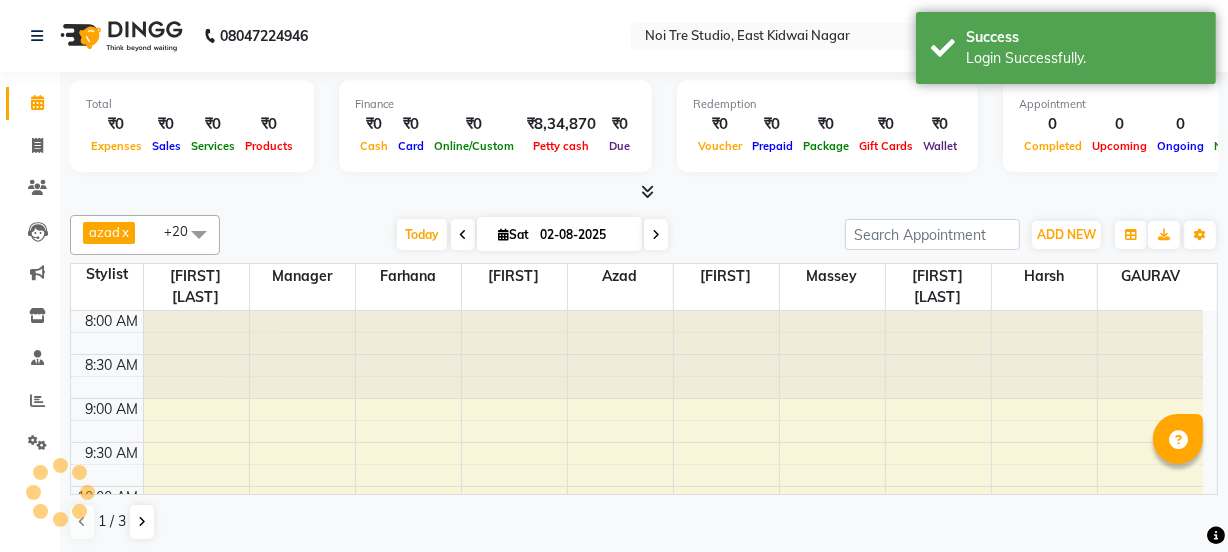 scroll, scrollTop: 0, scrollLeft: 0, axis: both 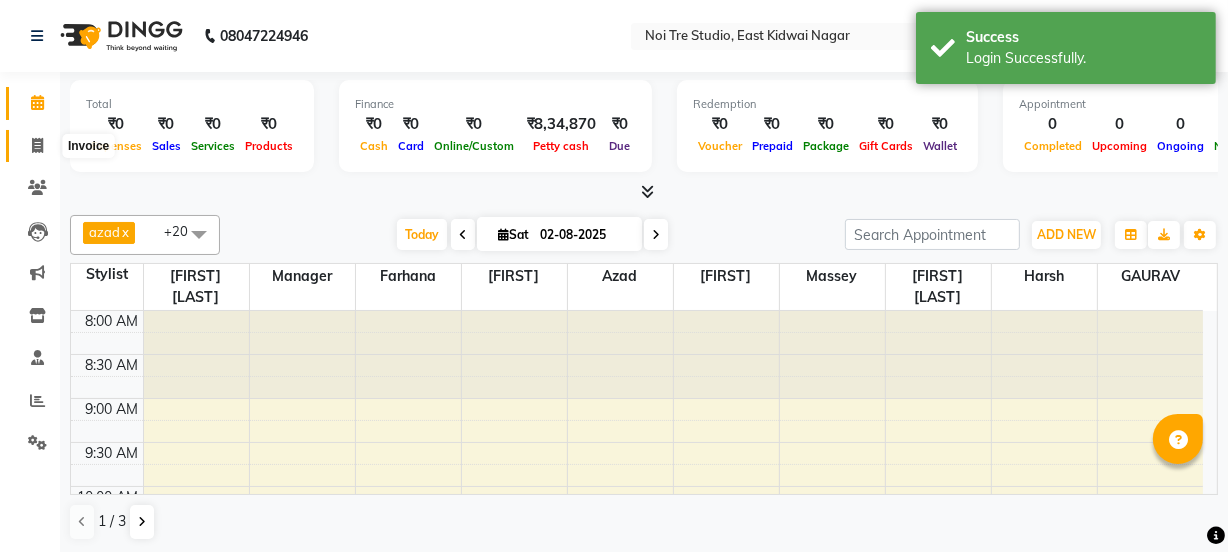 click 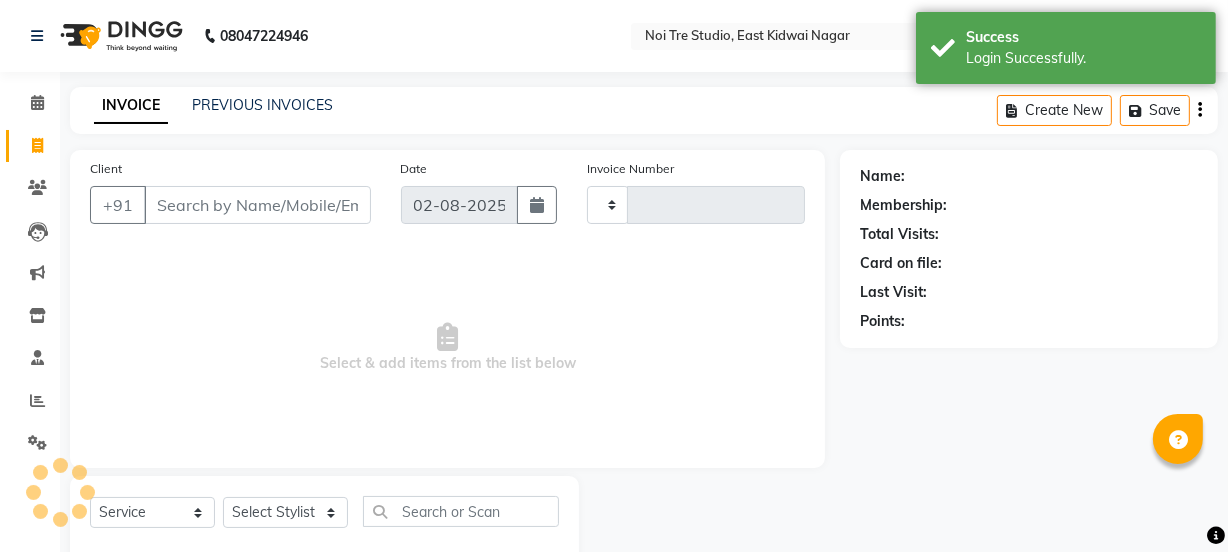type on "1925" 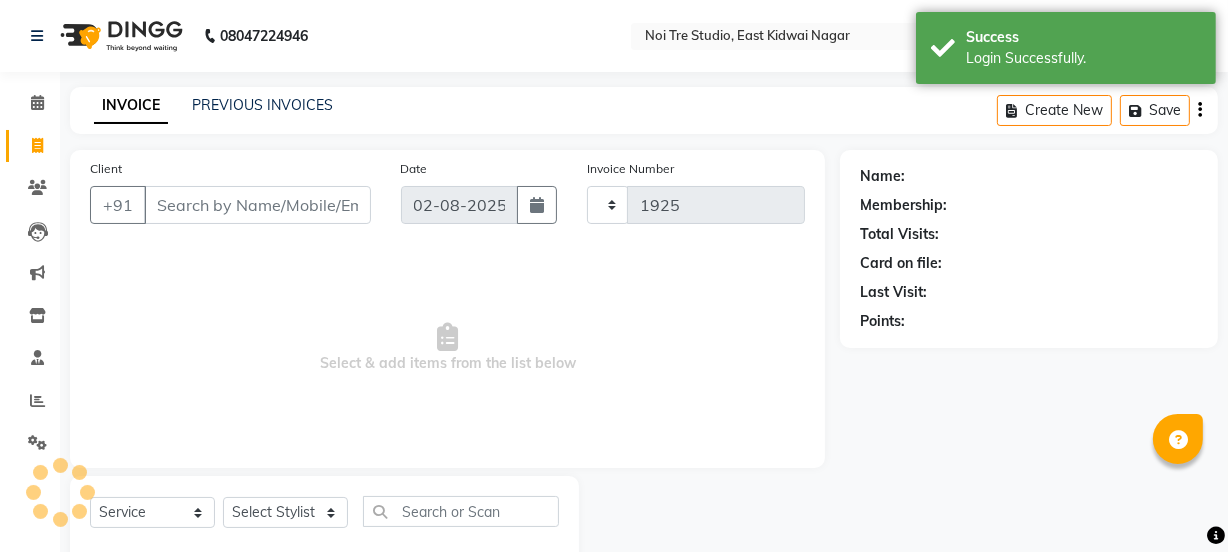 select on "4884" 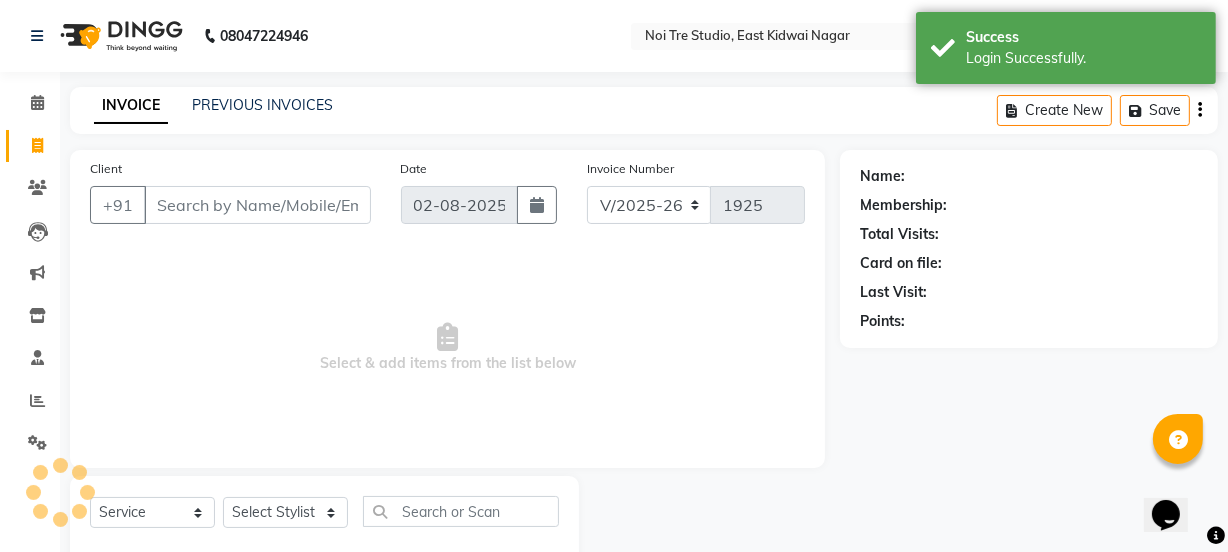 scroll, scrollTop: 0, scrollLeft: 0, axis: both 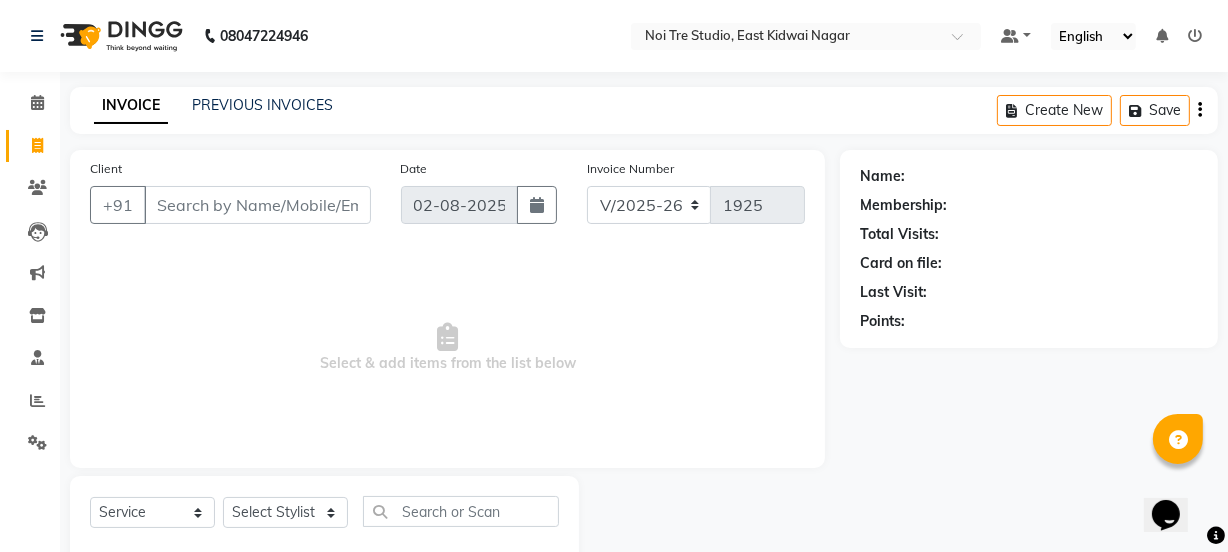click on "Select & add items from the list below" at bounding box center [447, 348] 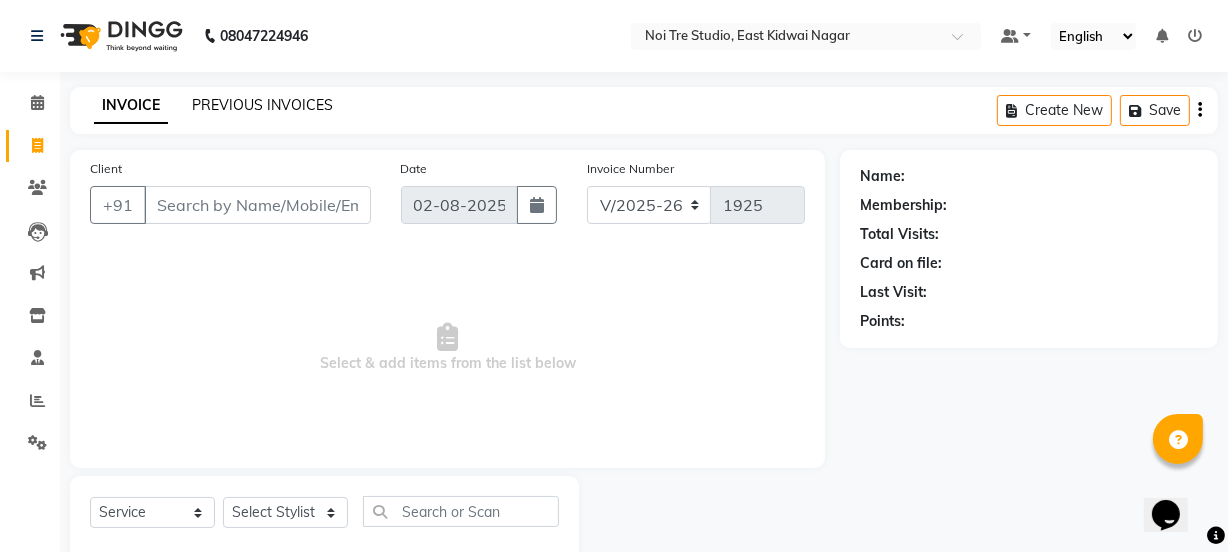 click on "PREVIOUS INVOICES" 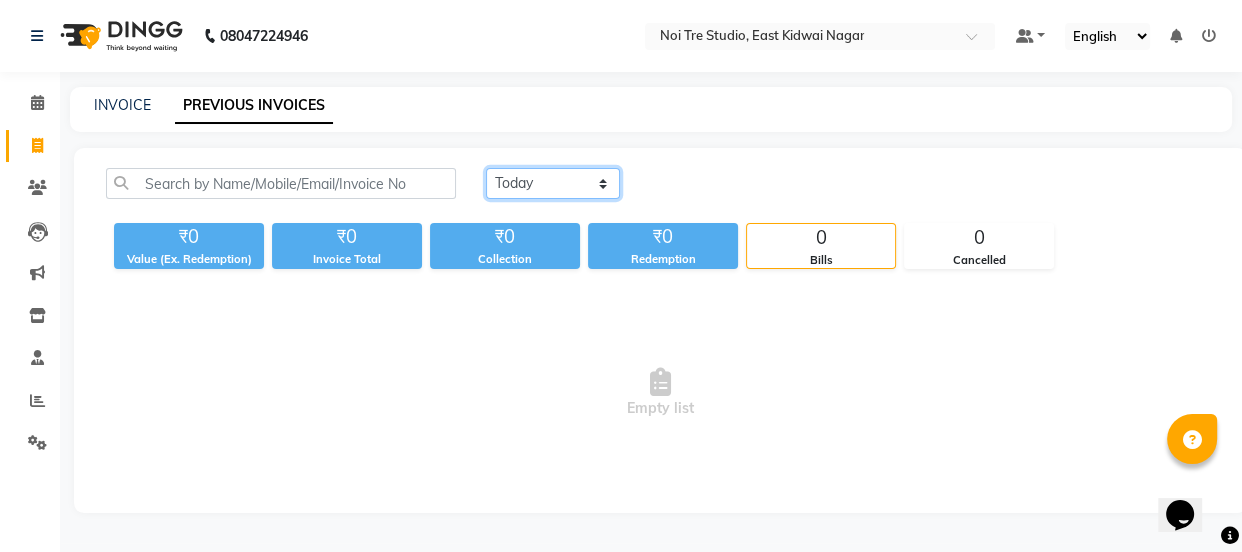 click on "Today Yesterday Custom Range" 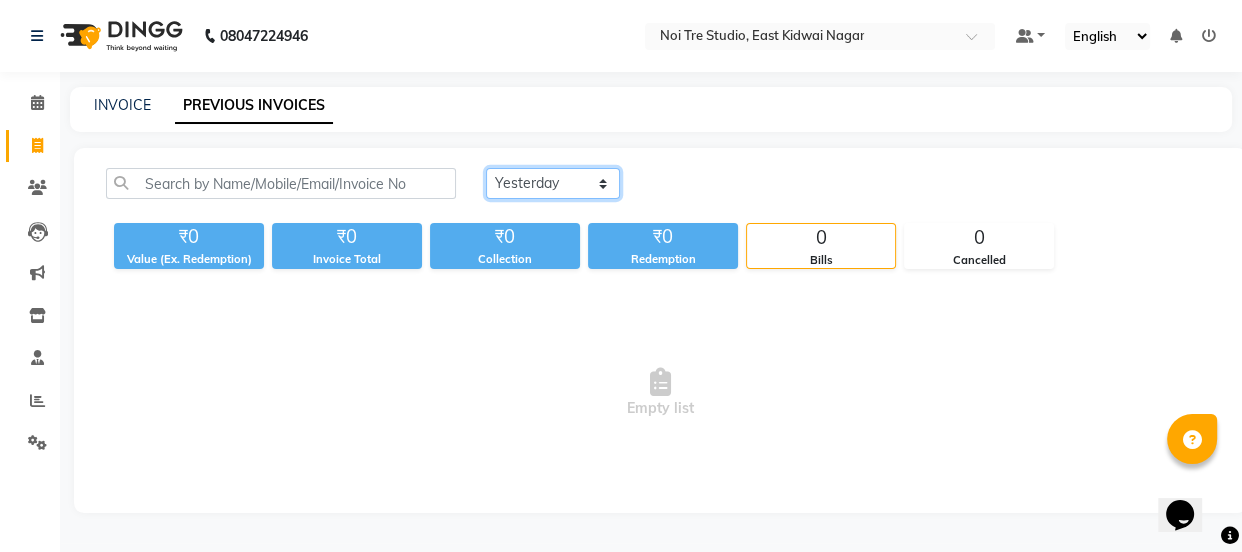 click on "Today Yesterday Custom Range" 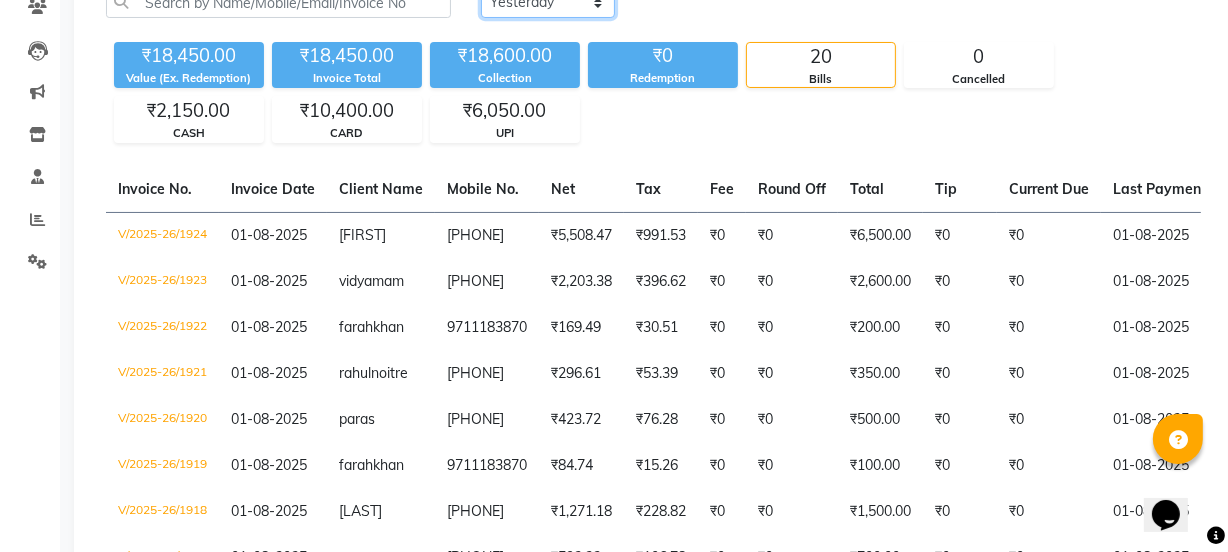 scroll, scrollTop: 184, scrollLeft: 0, axis: vertical 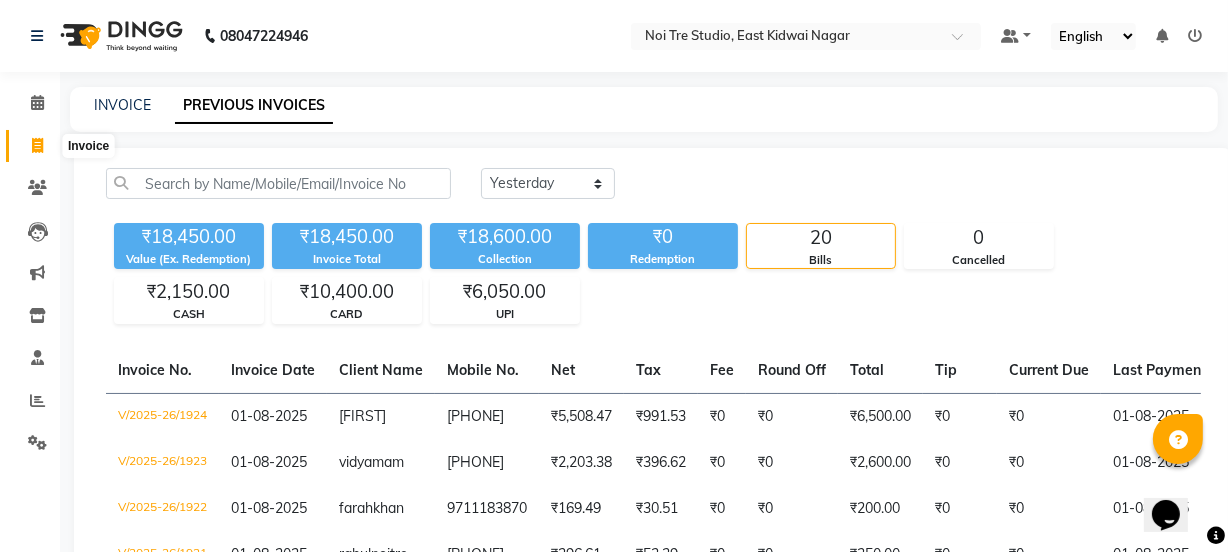 click 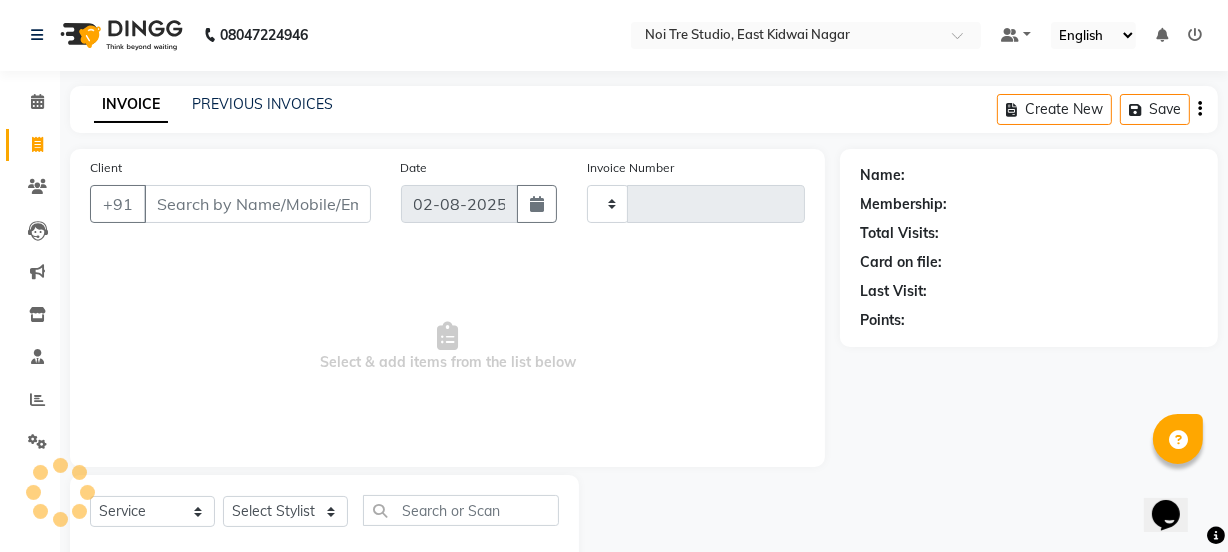 type on "1925" 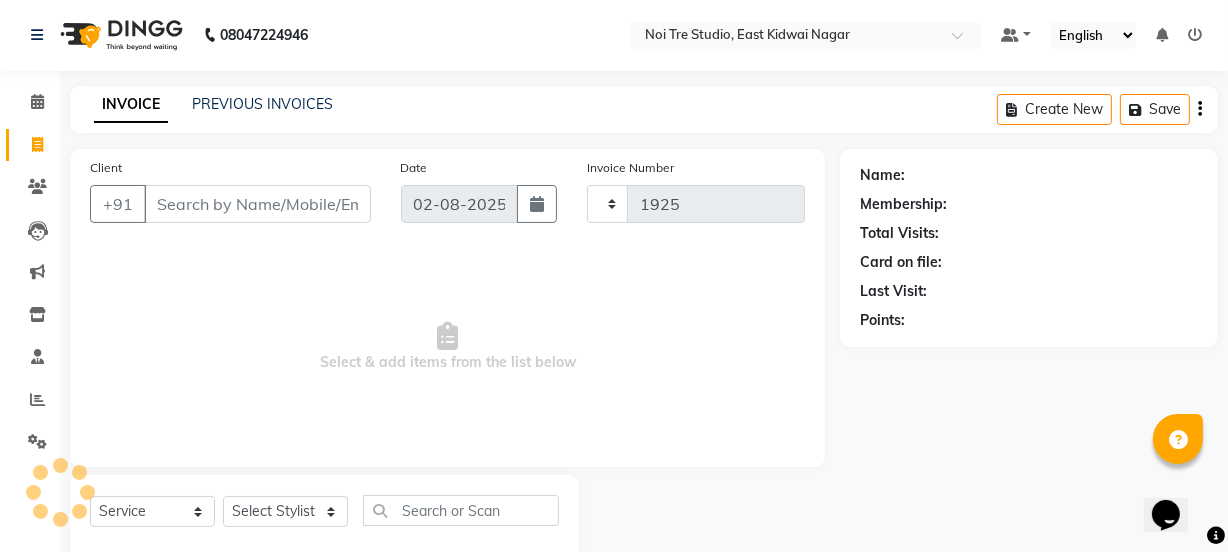 select on "4884" 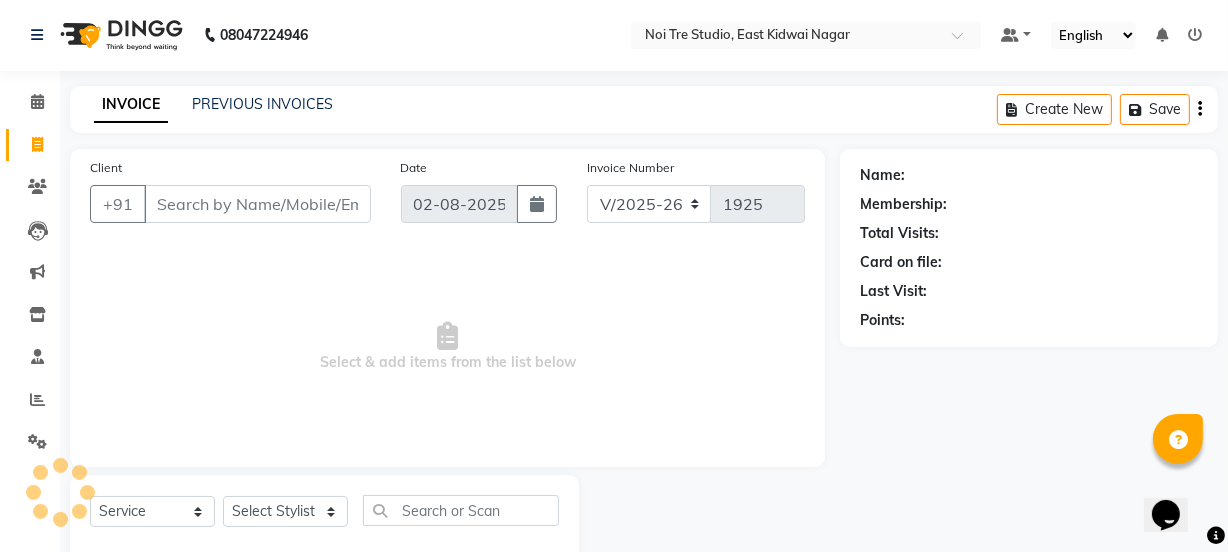 scroll, scrollTop: 50, scrollLeft: 0, axis: vertical 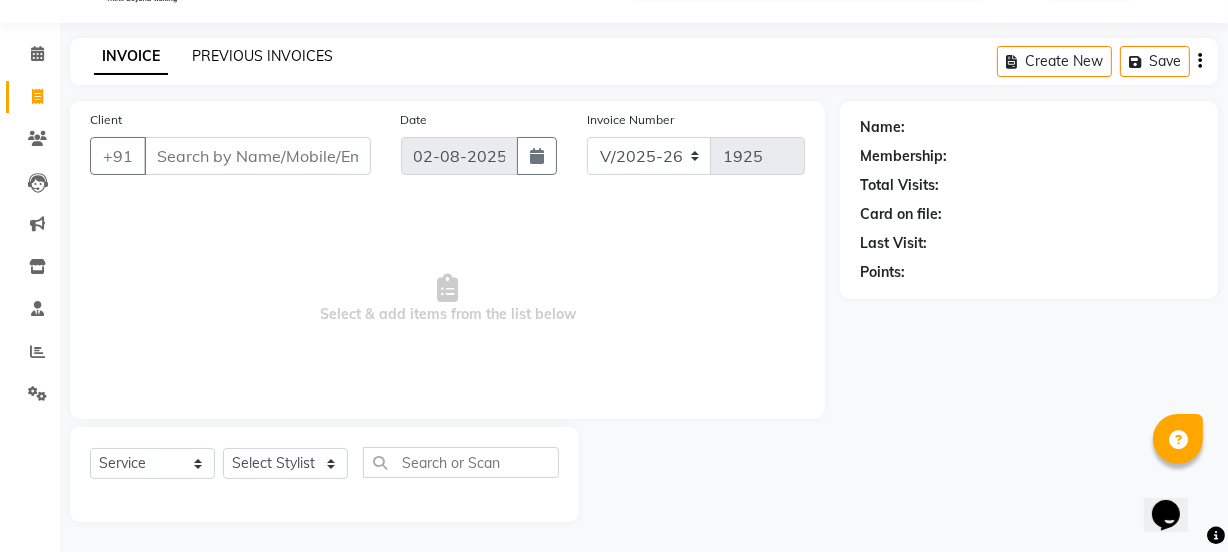 click on "PREVIOUS INVOICES" 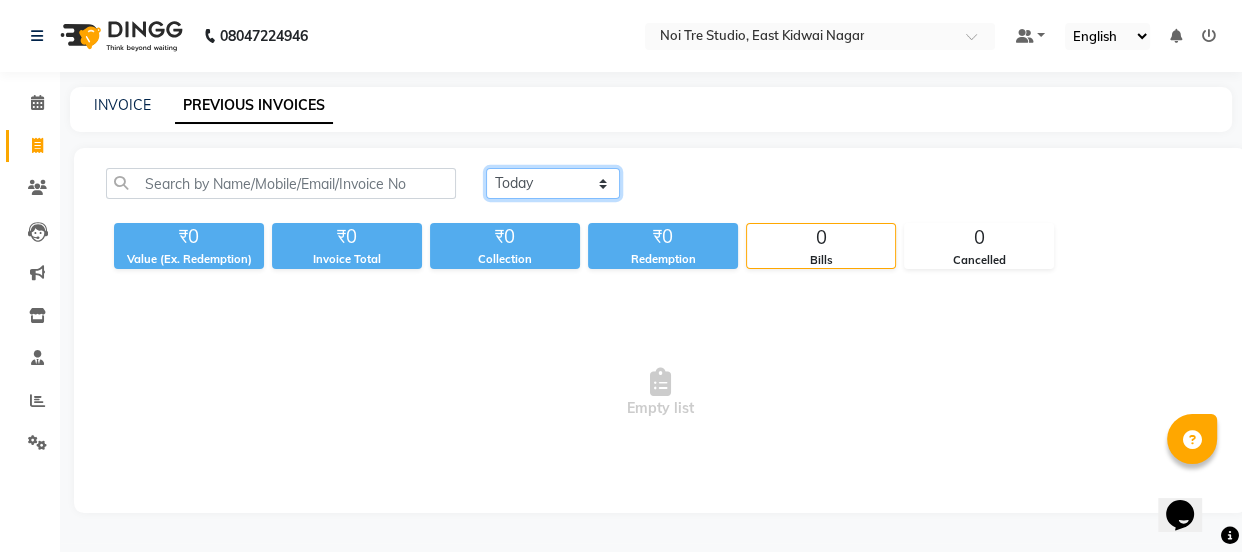 click on "Today Yesterday Custom Range" 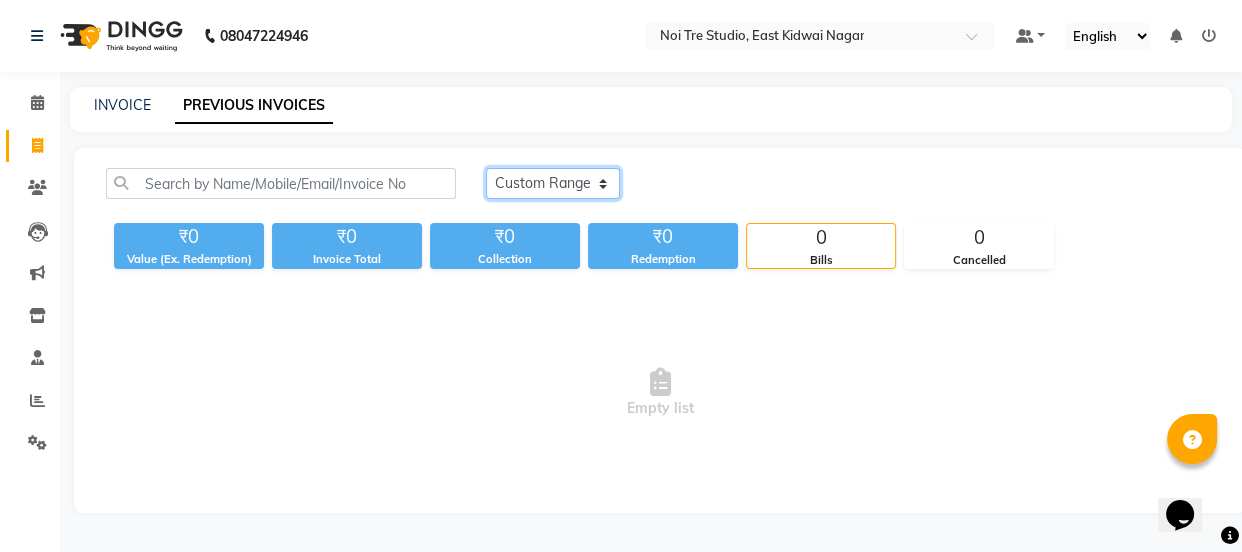 click on "Today Yesterday Custom Range" 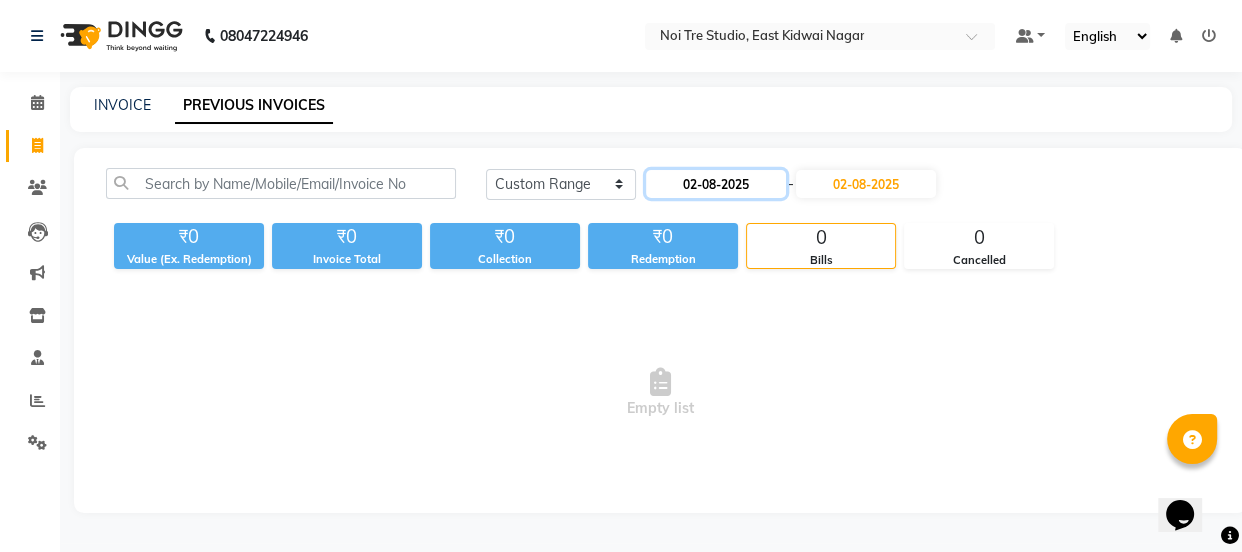 click on "02-08-2025" 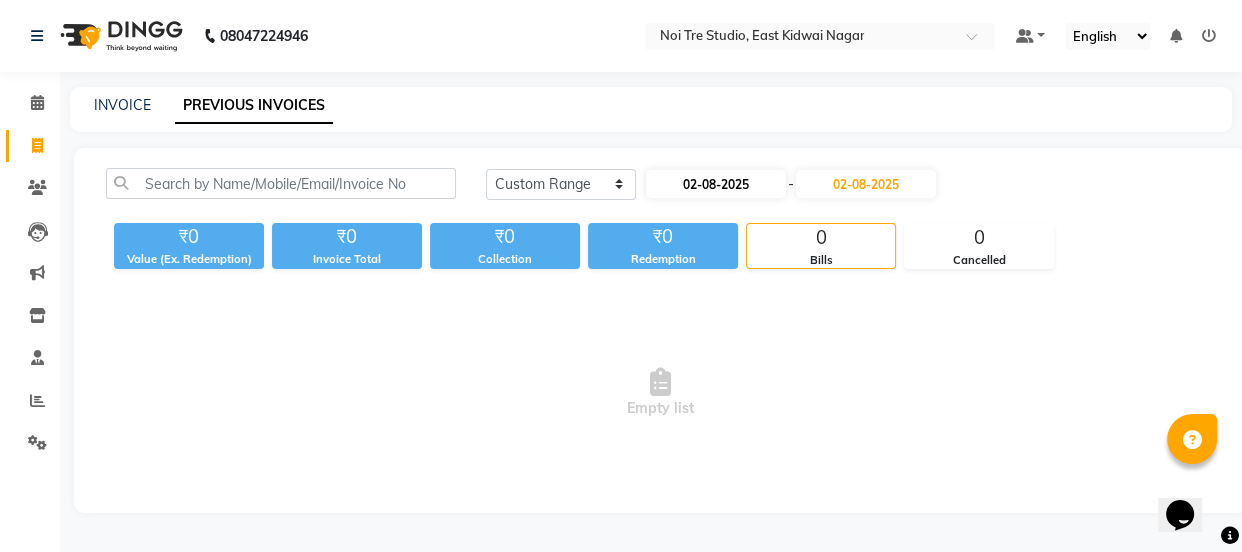 select on "8" 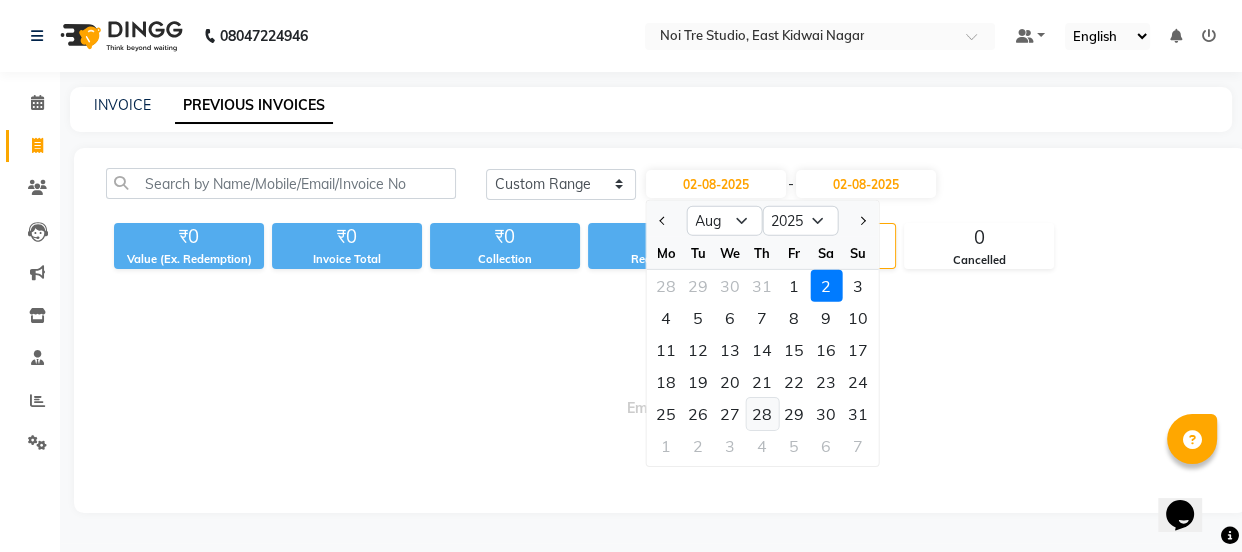 click on "28" 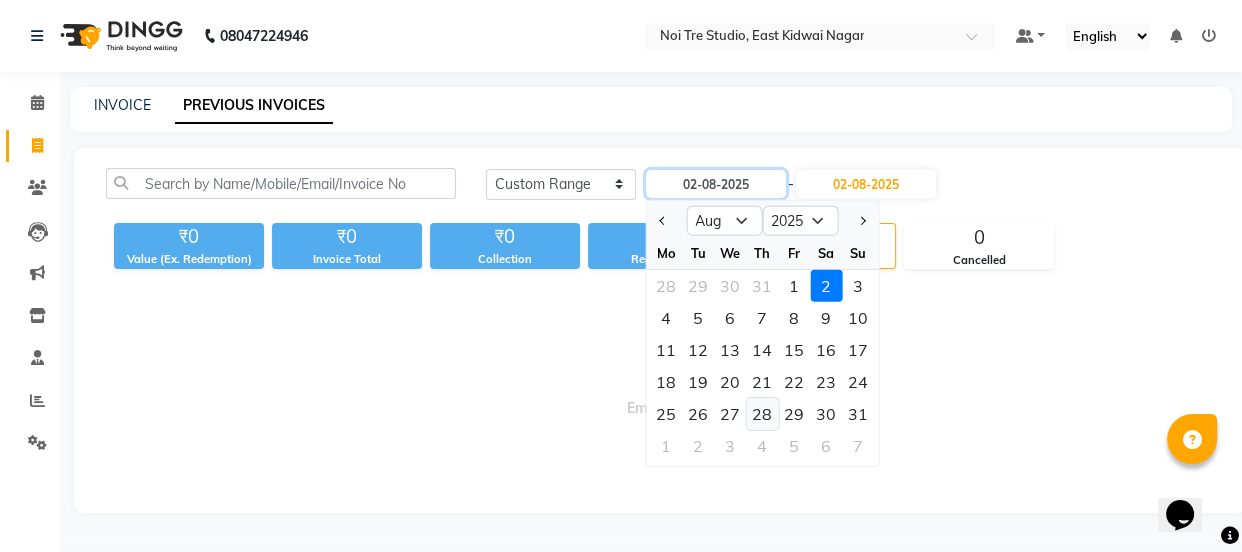 type on "[DATE]" 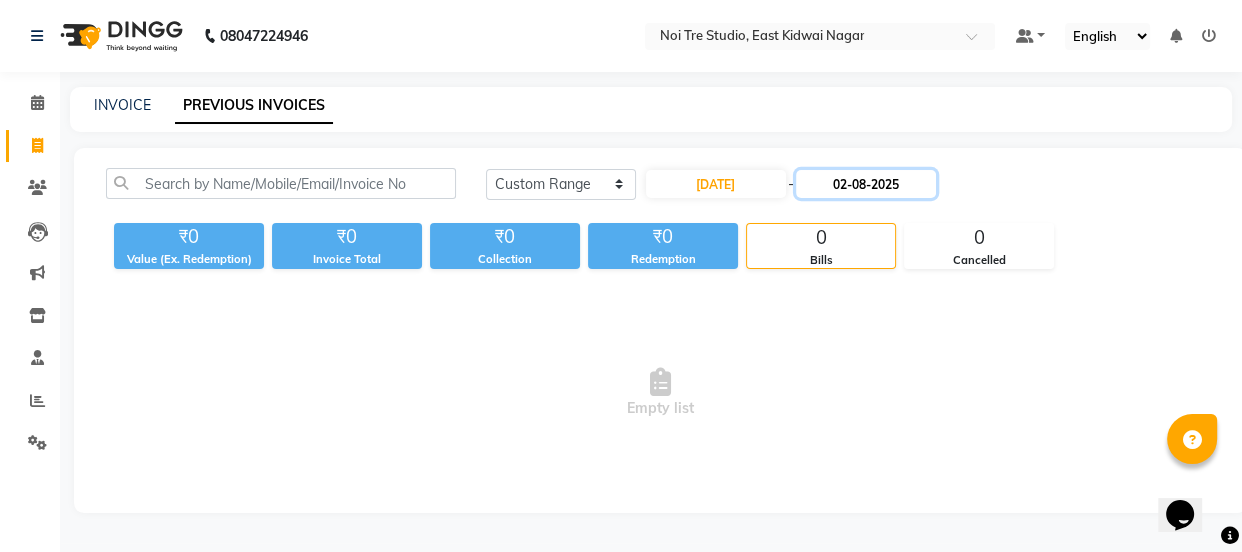 click on "02-08-2025" 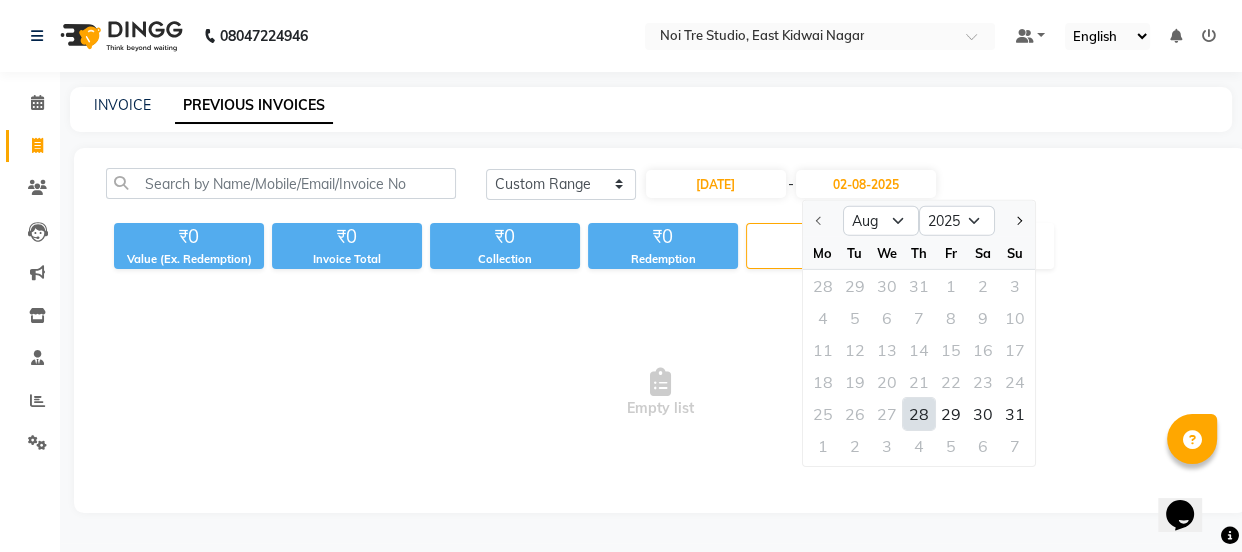 click on "28" 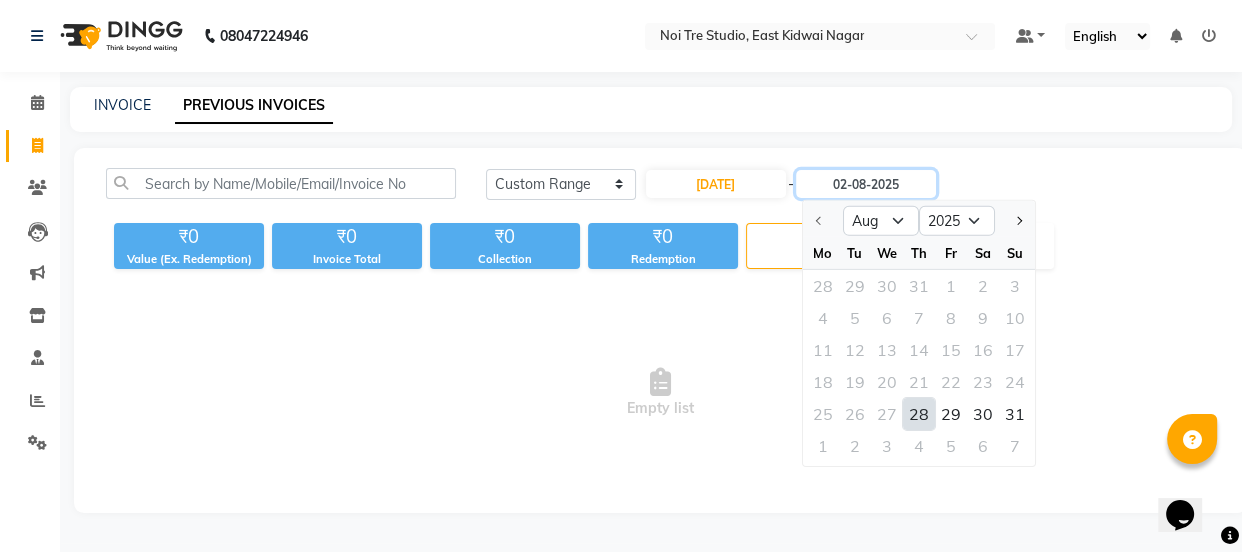 type on "[DATE]" 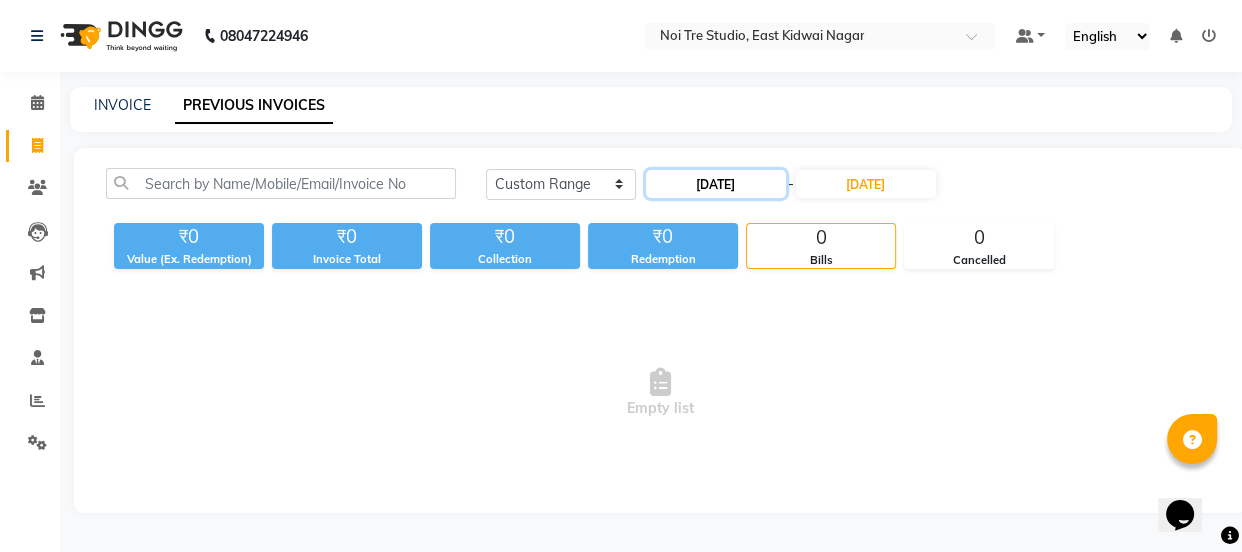 click on "[DATE]" 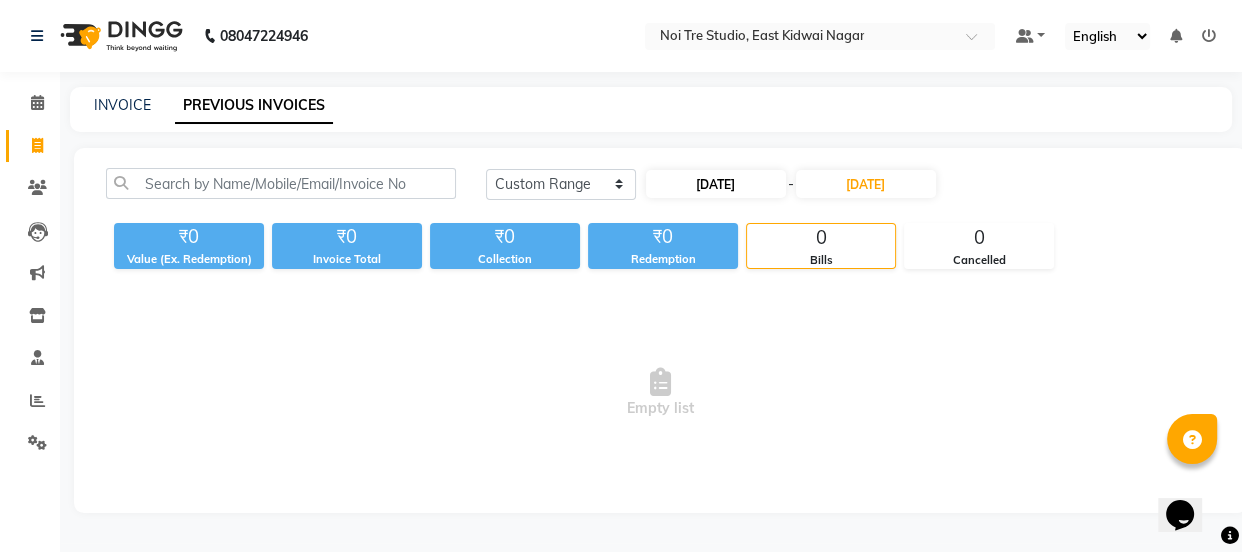 select on "8" 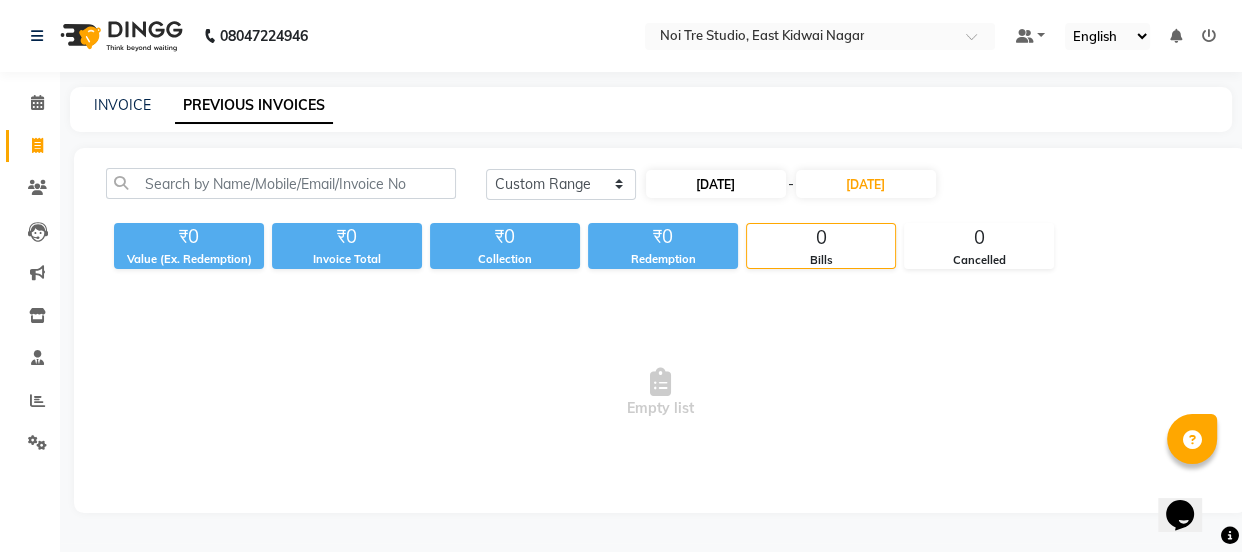 select on "2025" 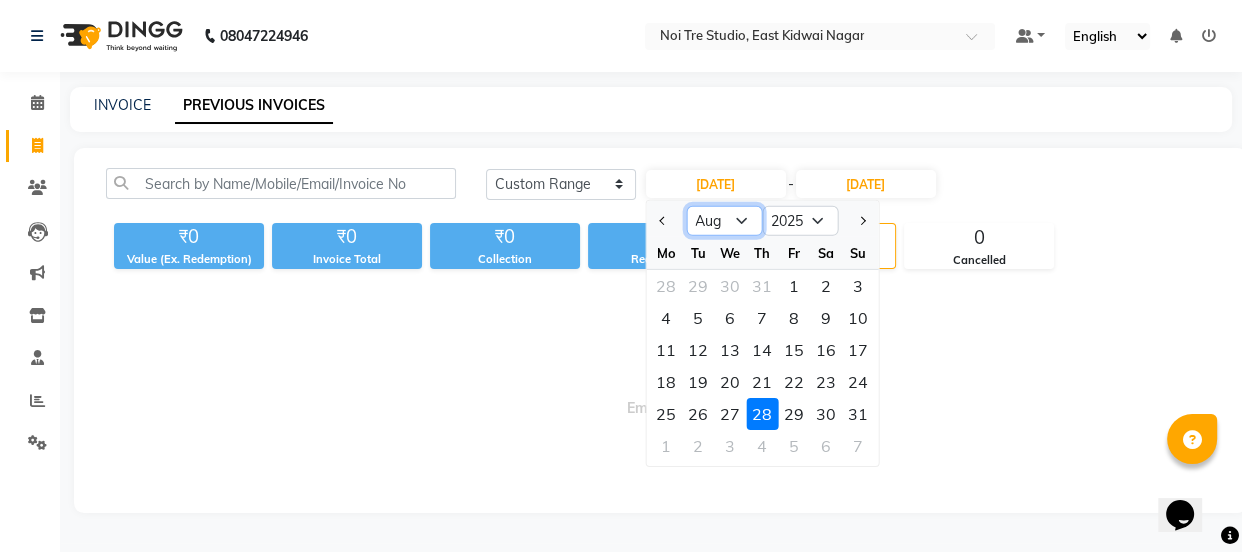 click on "Jan Feb Mar Apr May Jun Jul Aug Sep Oct Nov Dec" 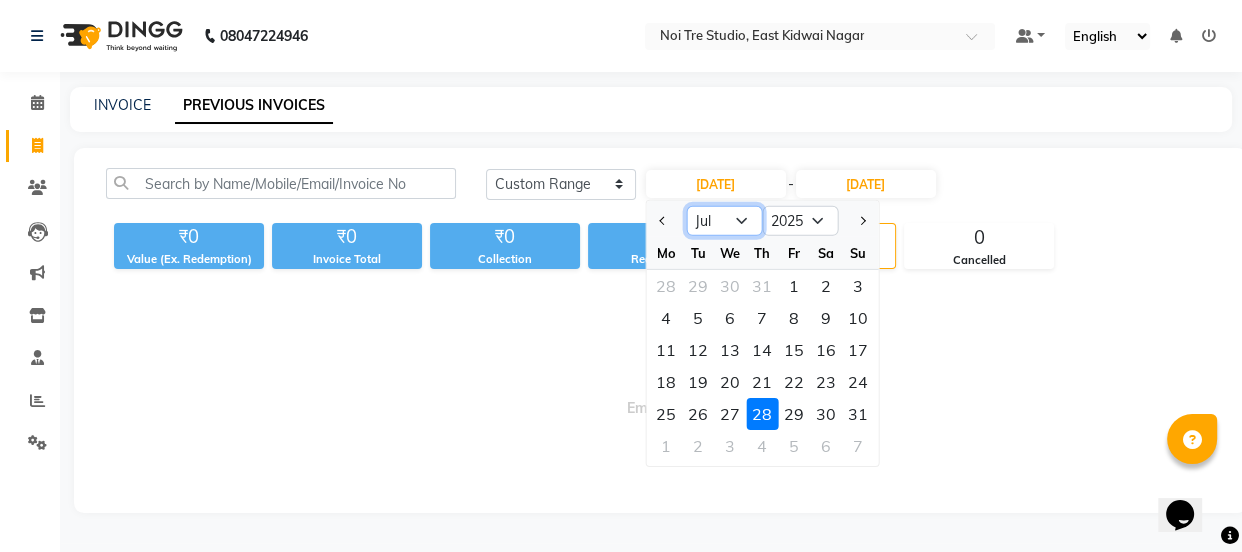 click on "Jan Feb Mar Apr May Jun Jul Aug Sep Oct Nov Dec" 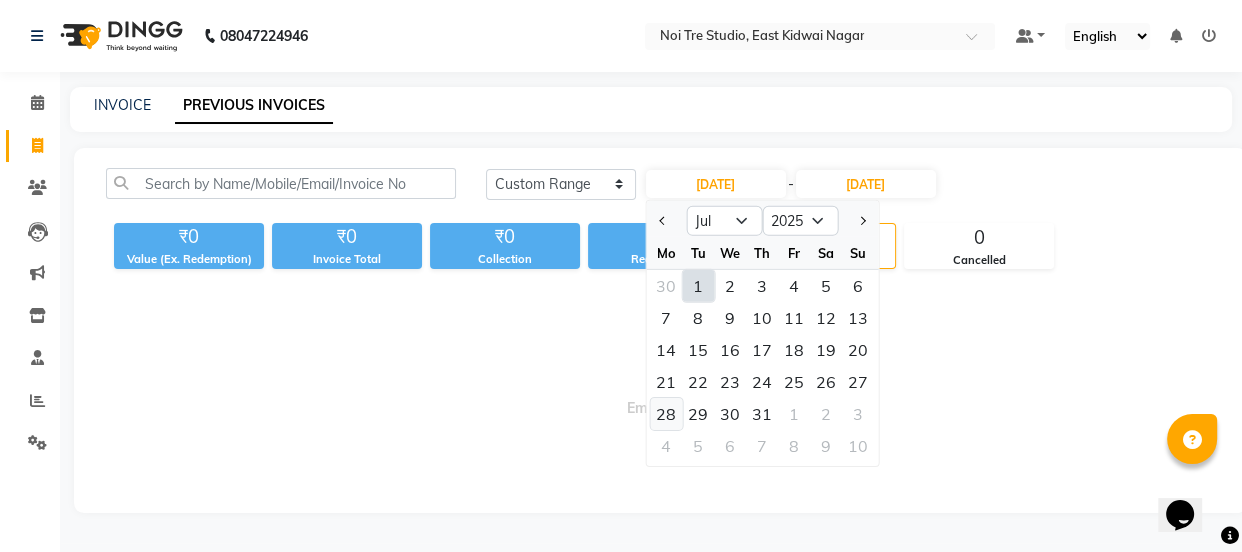click on "28" 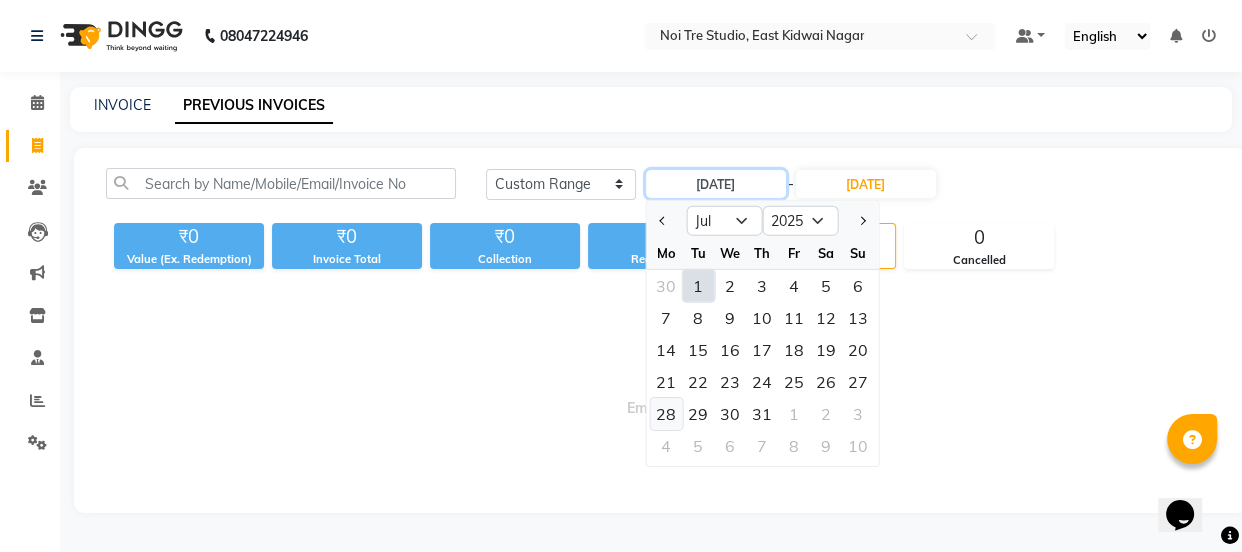 type on "28-07-2025" 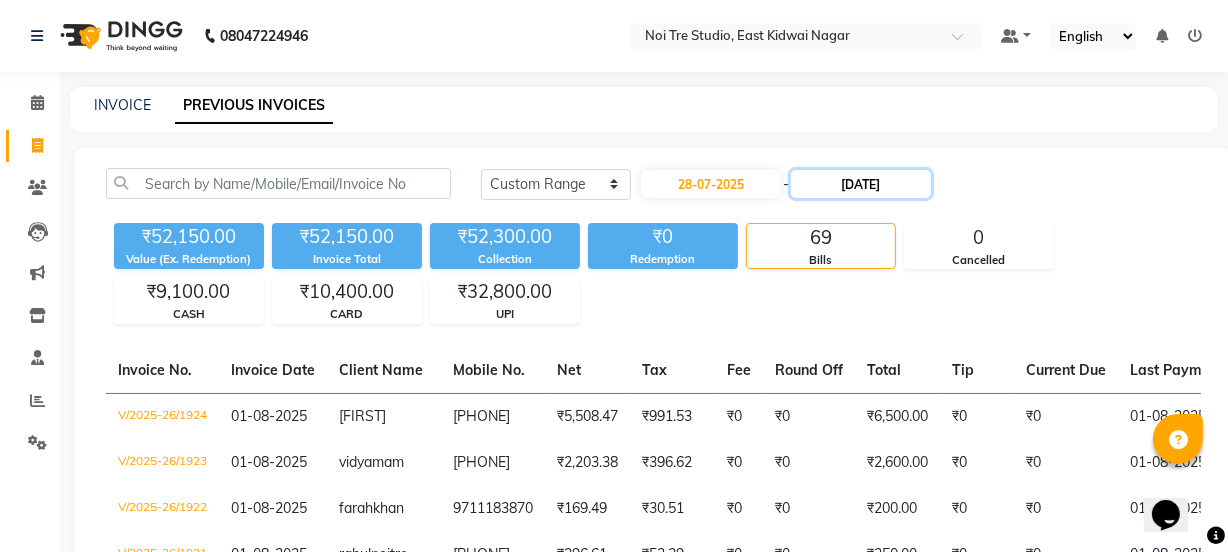 click on "[DATE]" 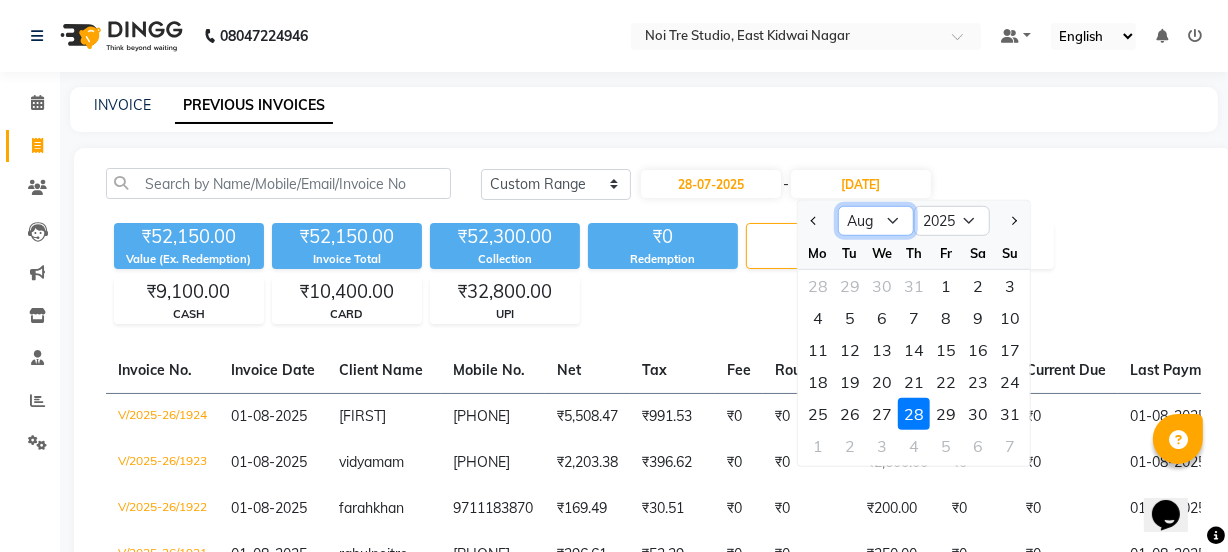 drag, startPoint x: 908, startPoint y: 225, endPoint x: 894, endPoint y: 229, distance: 14.56022 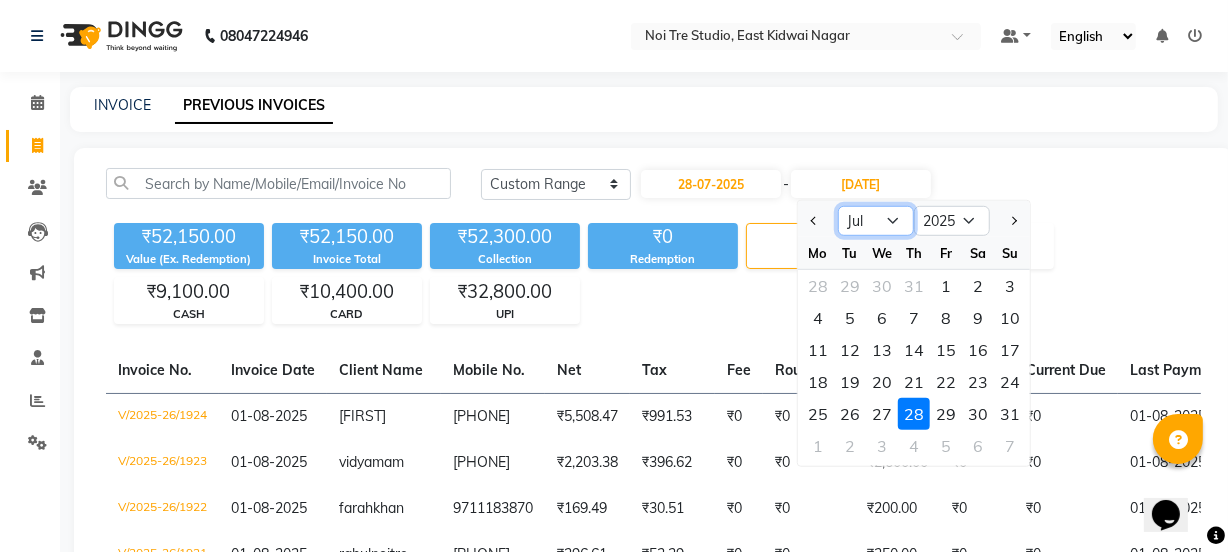 click on "Jul Aug Sep Oct Nov Dec" 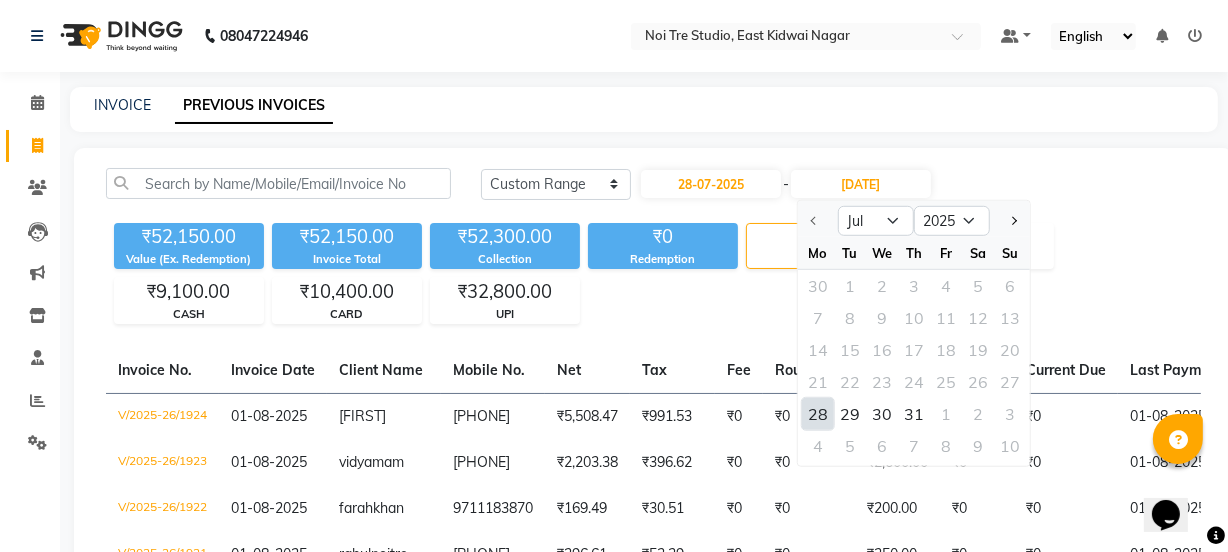 click on "28" 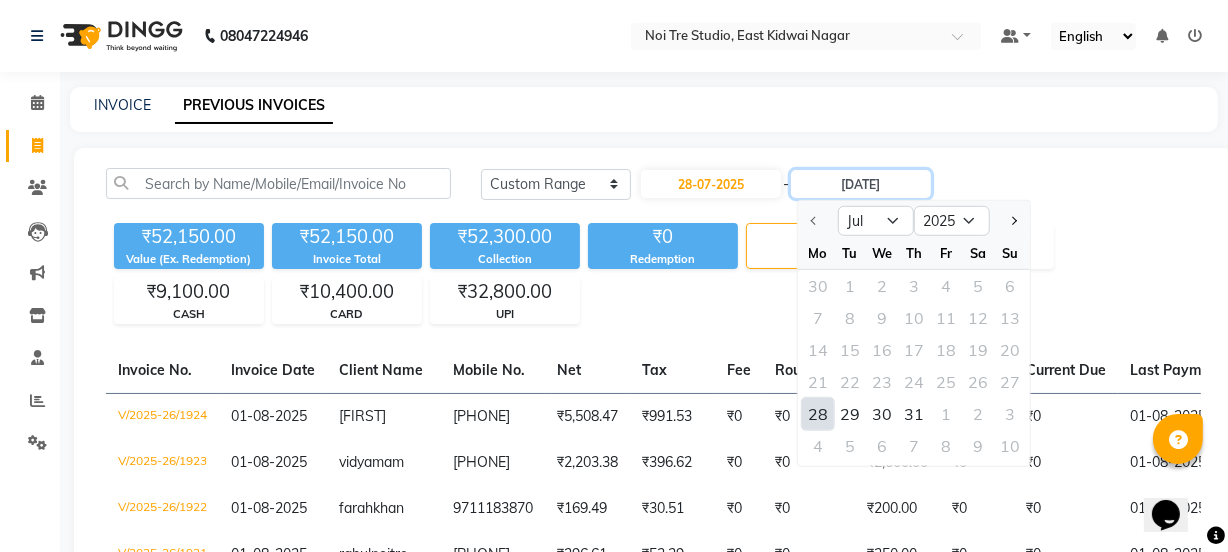 type on "28-07-2025" 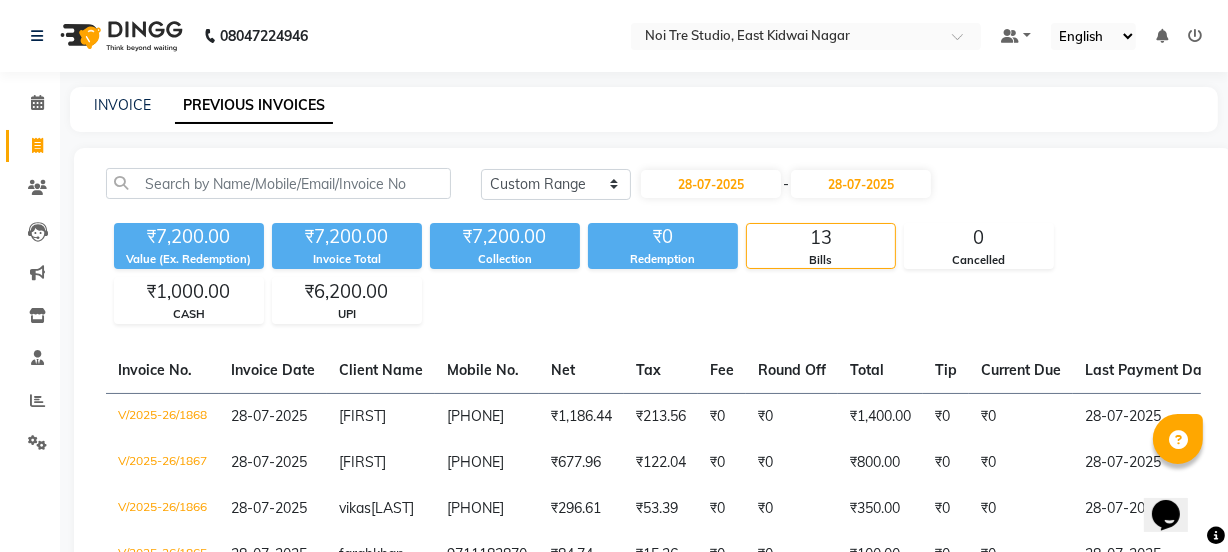 click on "Today Yesterday Custom Range [DATE] - [DATE]" 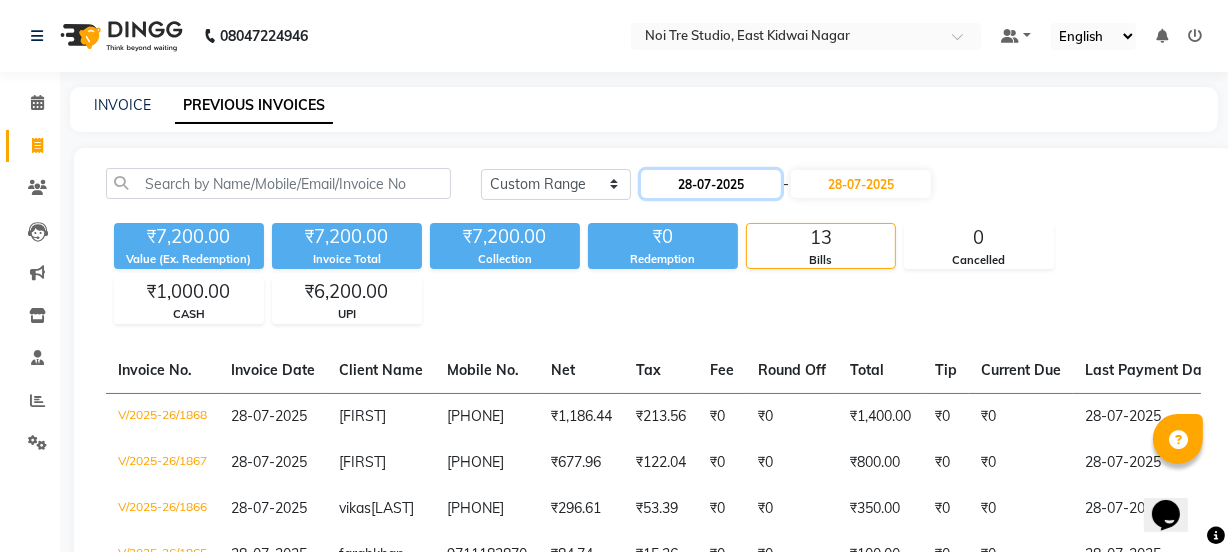 click on "28-07-2025" 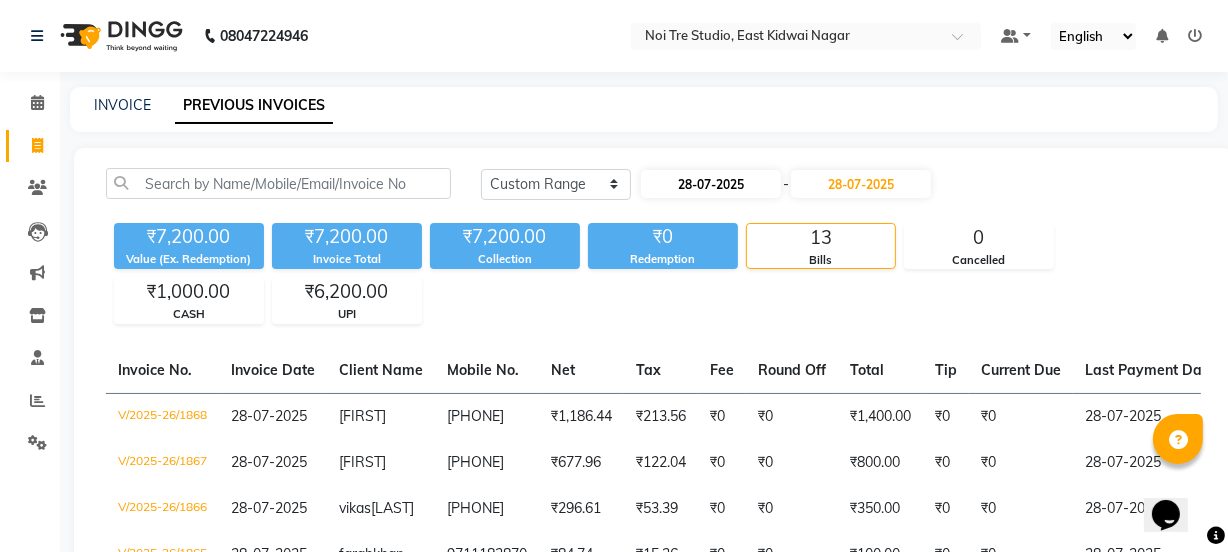 select on "7" 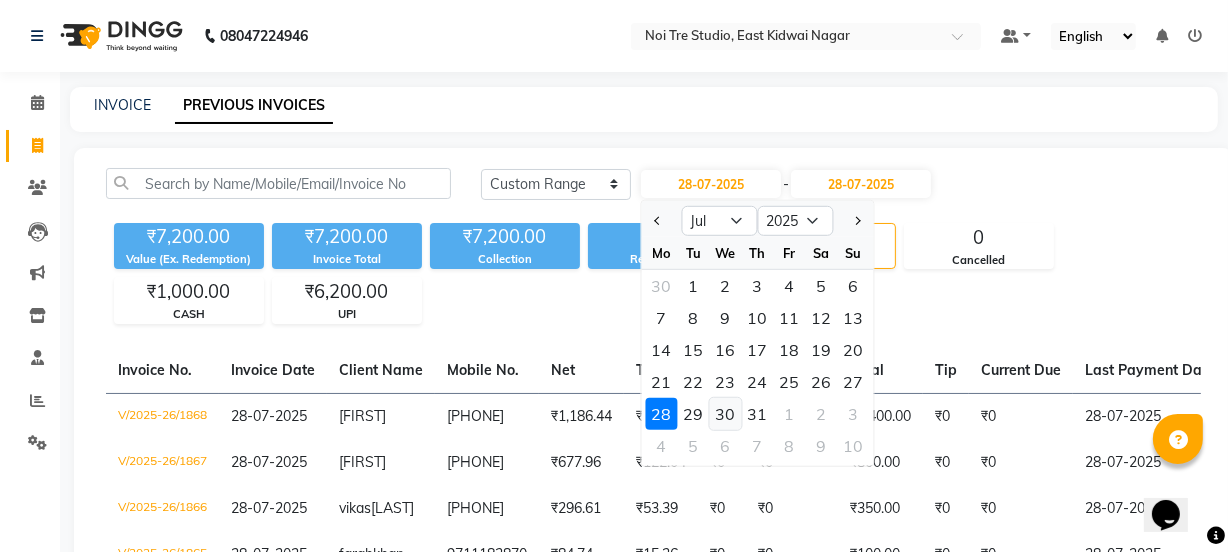click on "30" 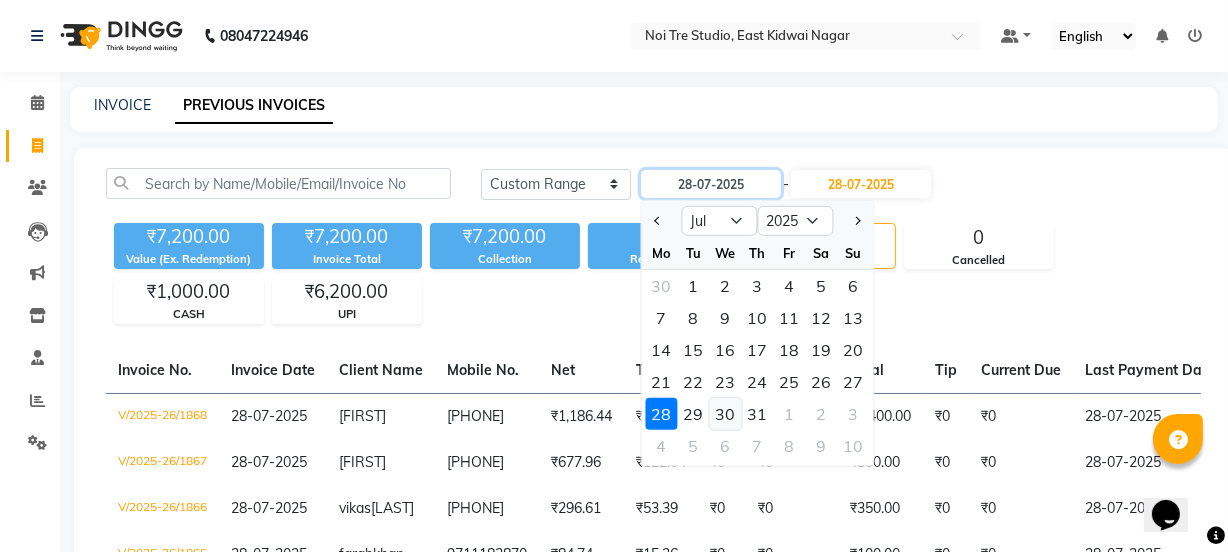 type on "[DATE]" 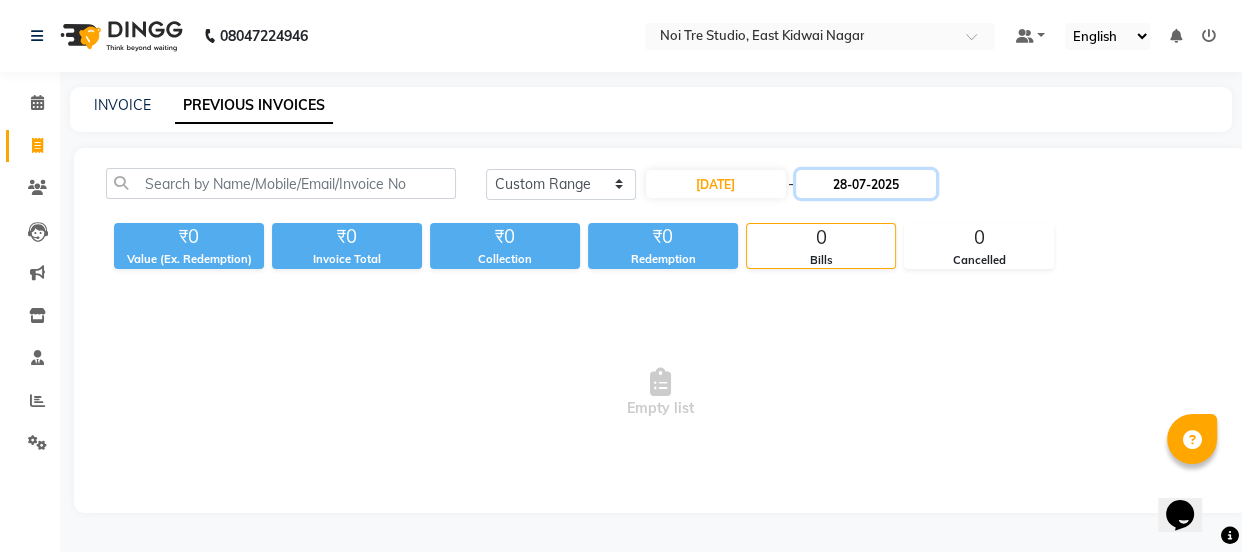 click on "28-07-2025" 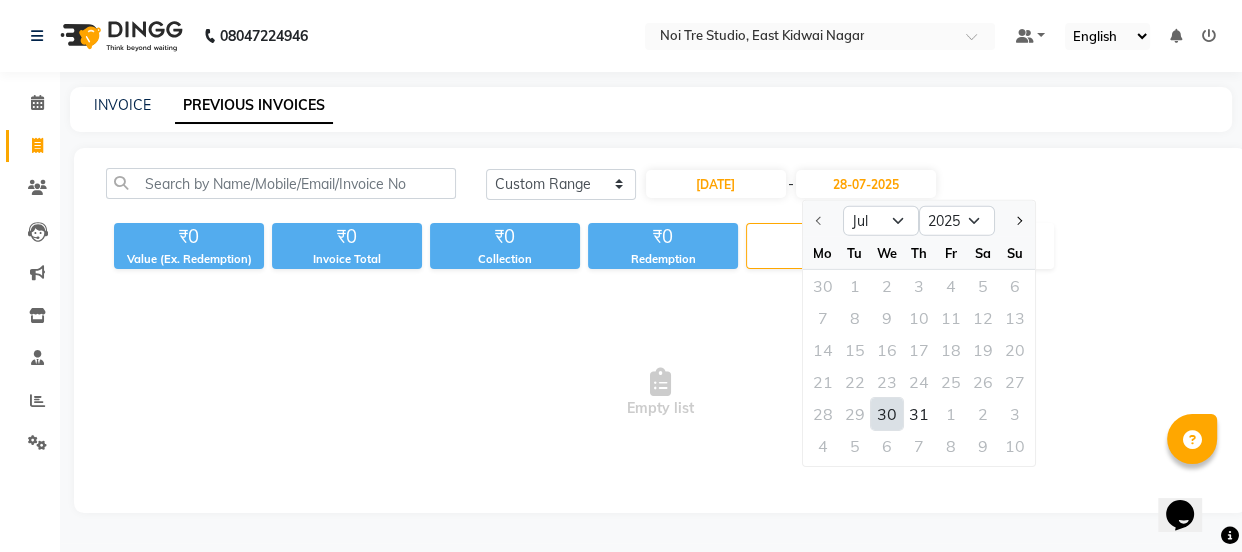 click on "30" 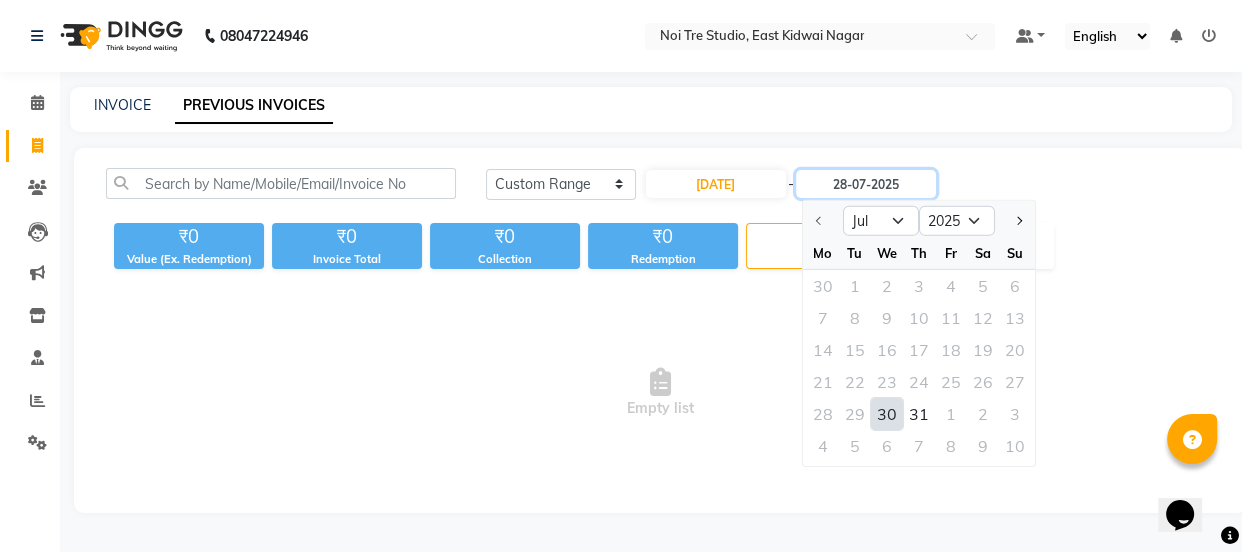 type on "[DATE]" 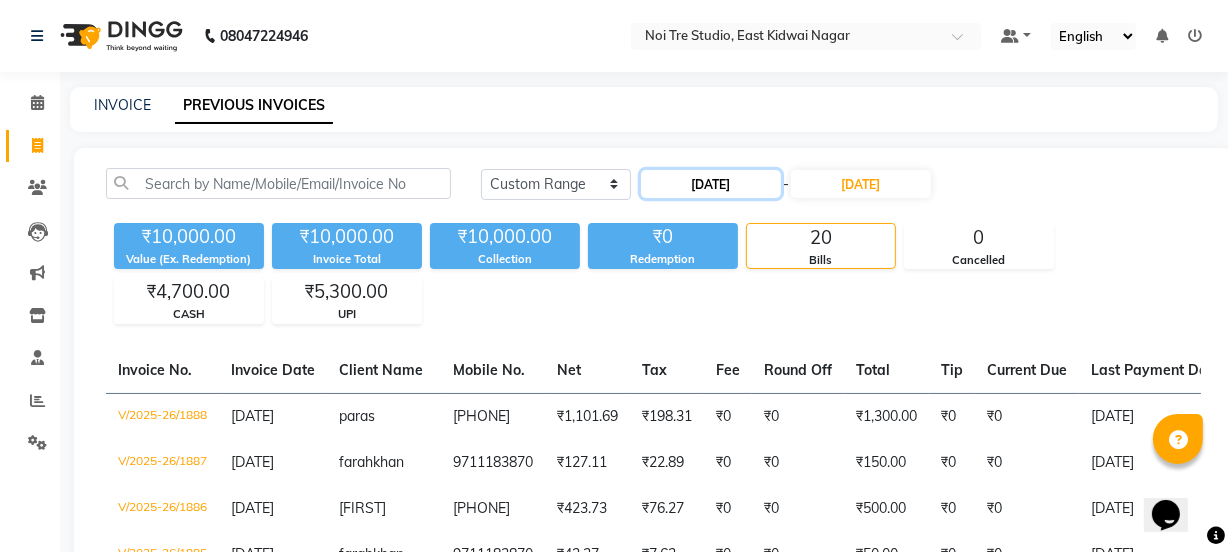click on "[DATE]" 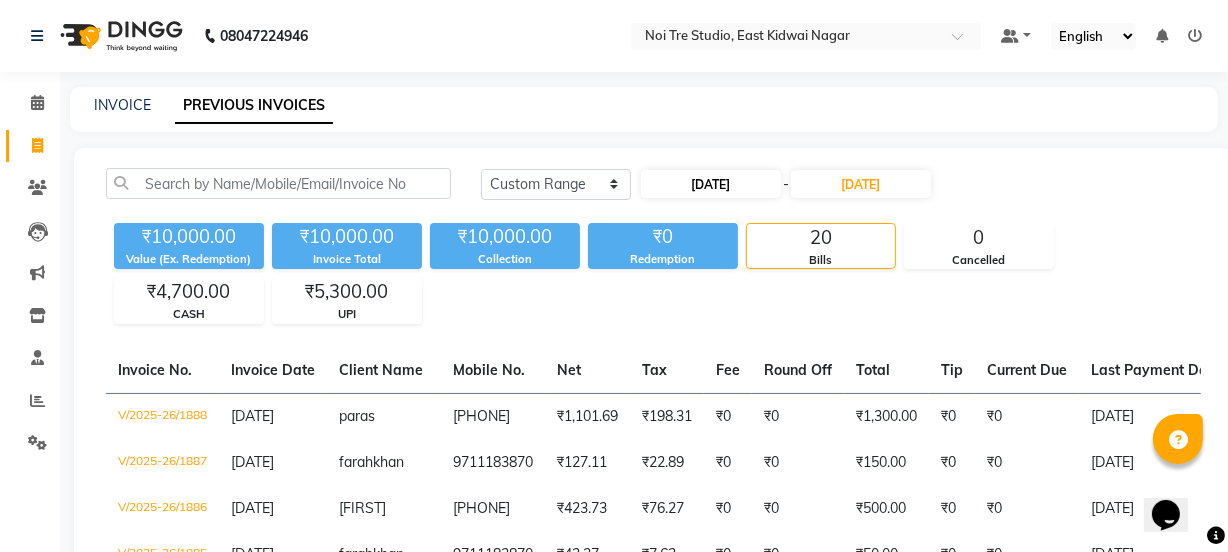 select on "7" 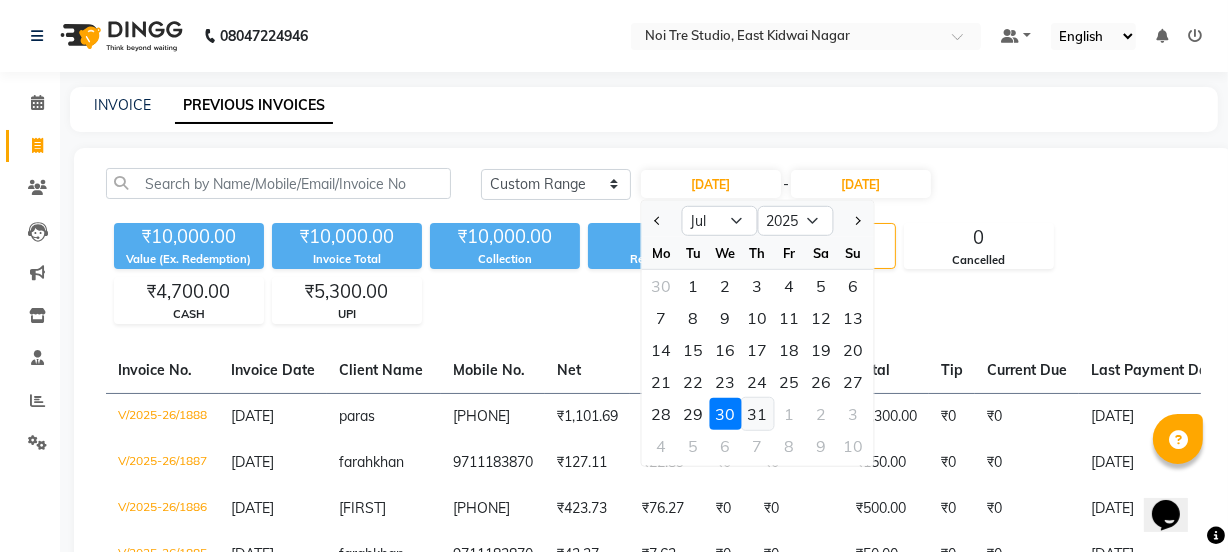 click on "31" 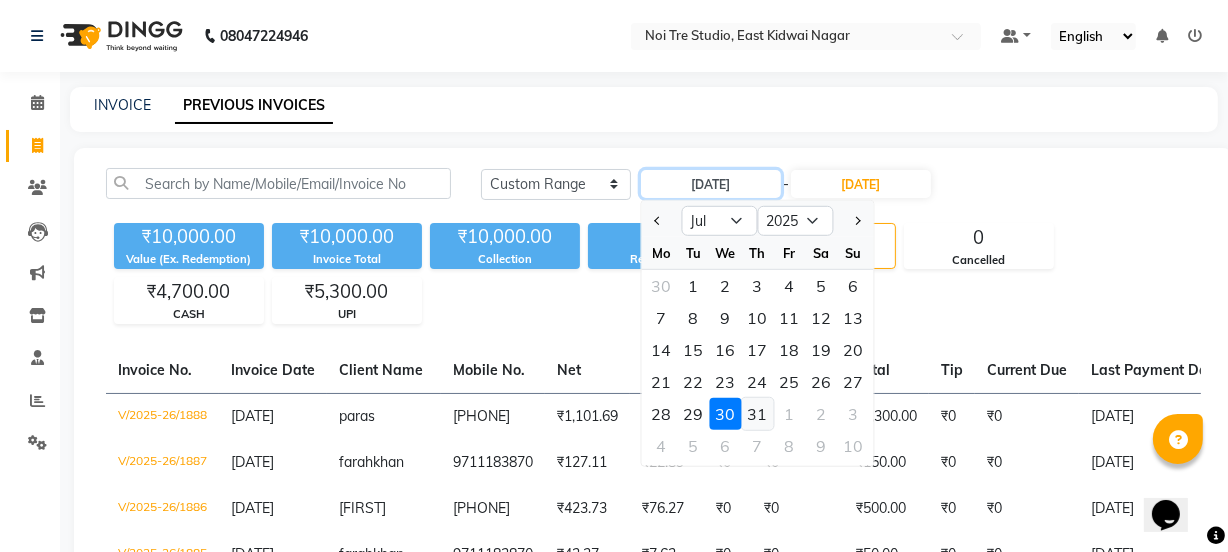 type on "31-07-2025" 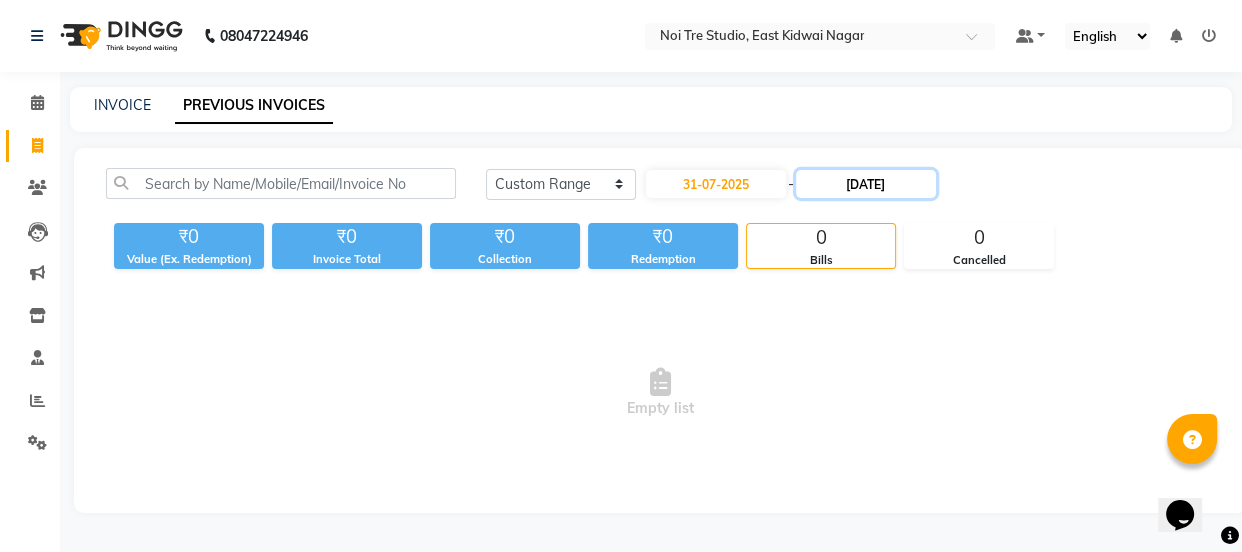 click on "[DATE]" 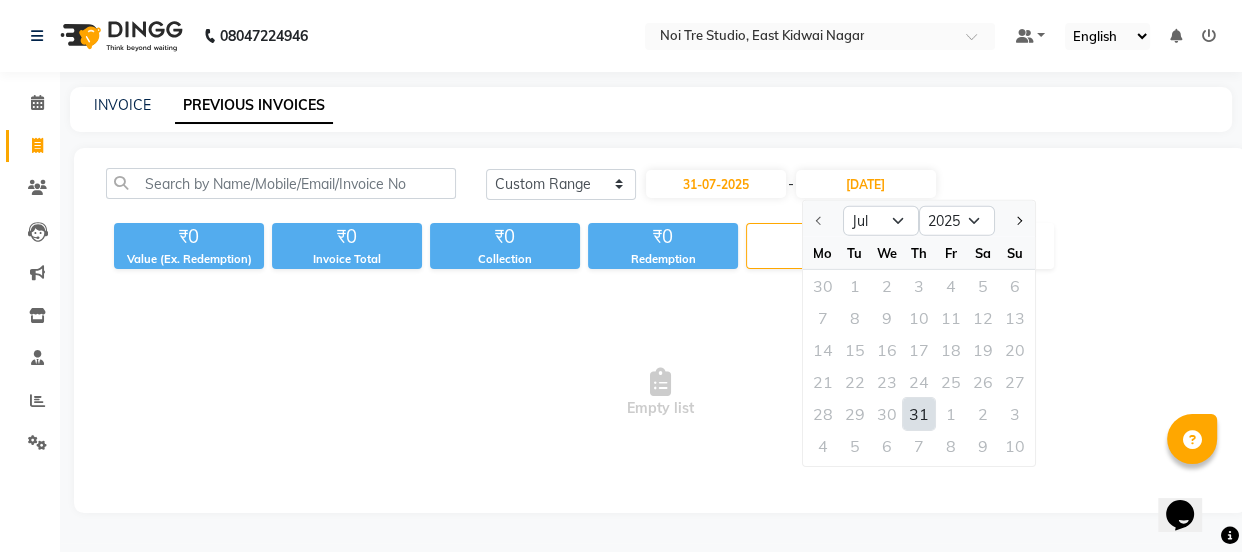 click on "31" 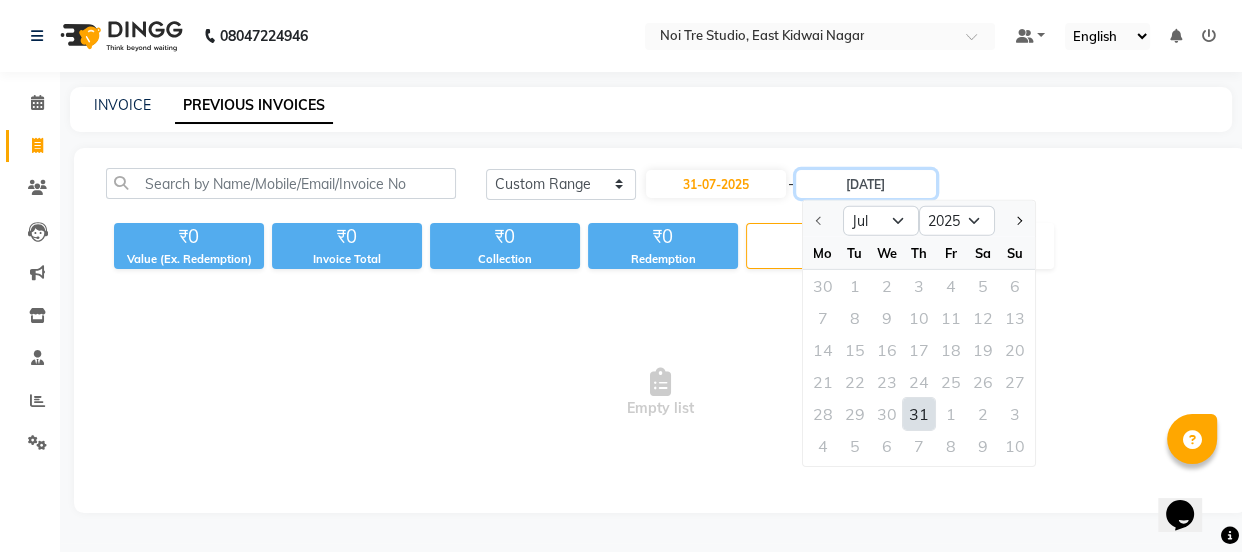 type on "31-07-2025" 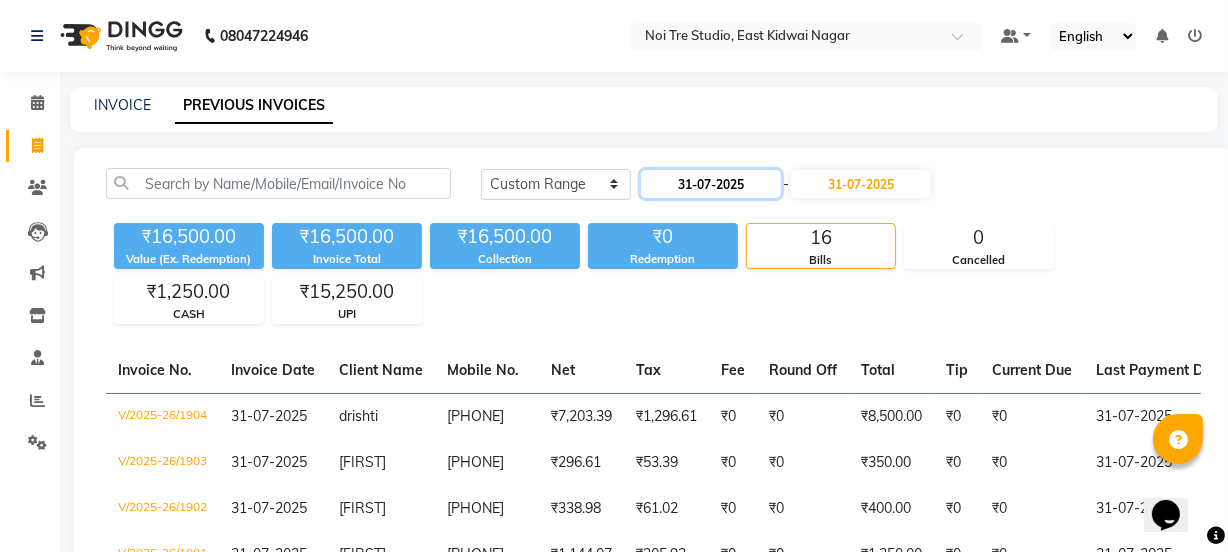 click on "31-07-2025" 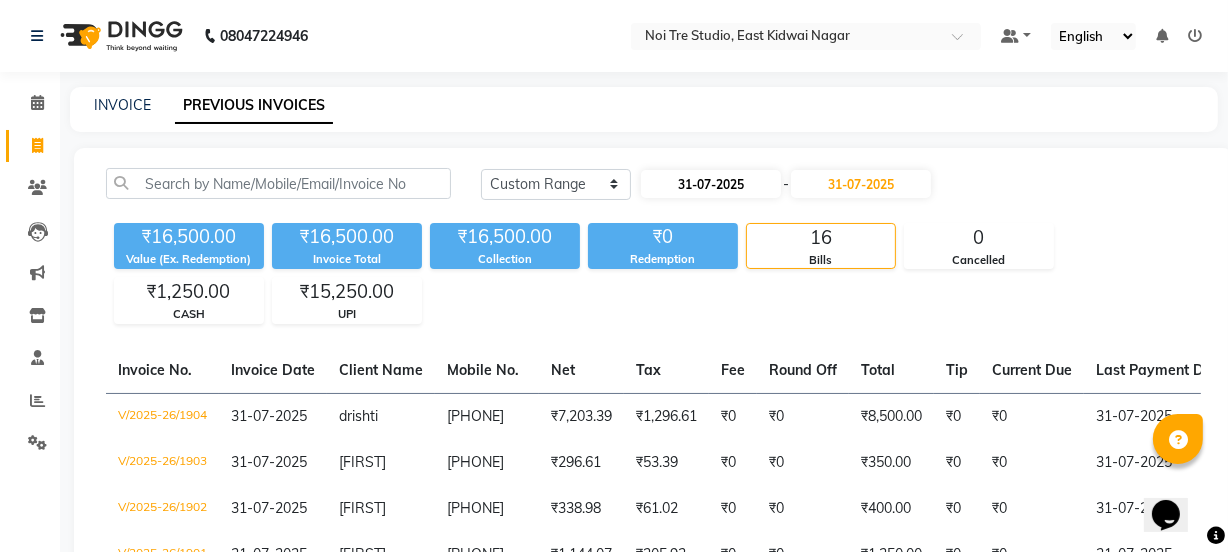select on "7" 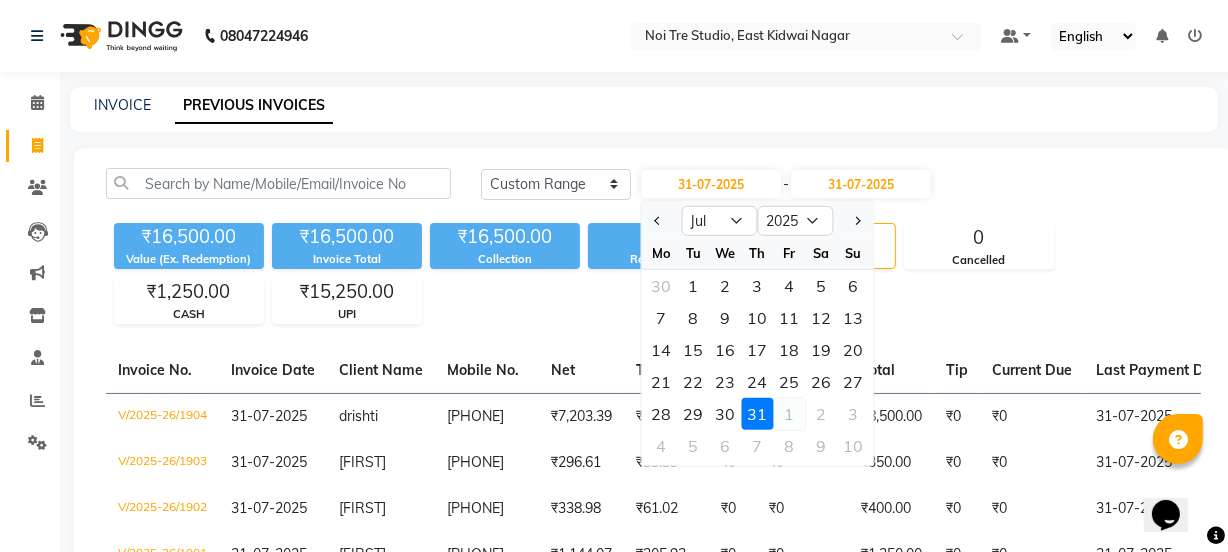 click on "1" 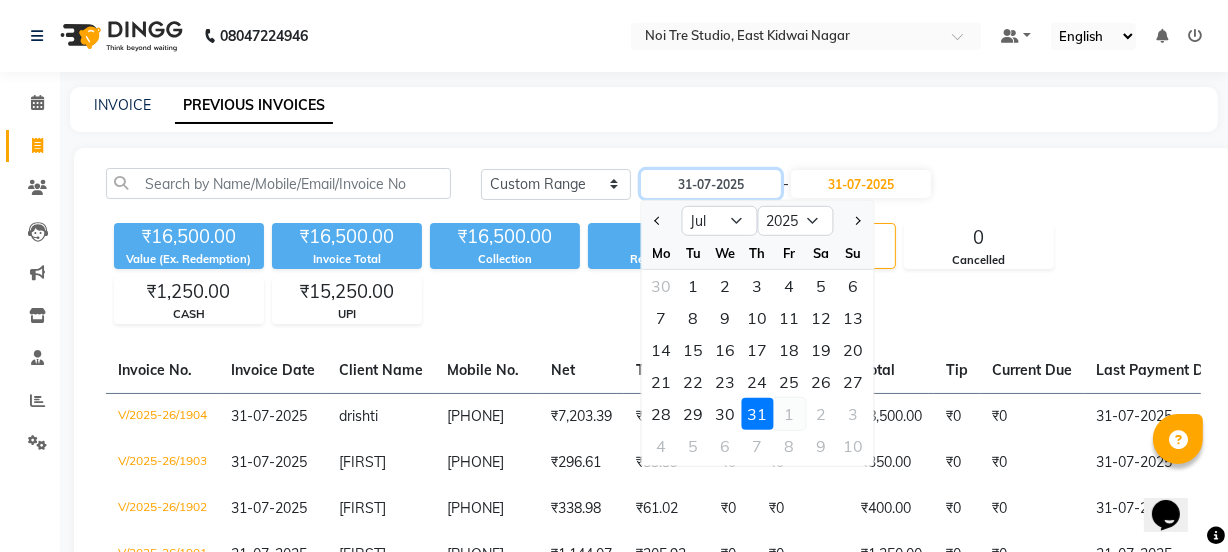 type on "01-08-2025" 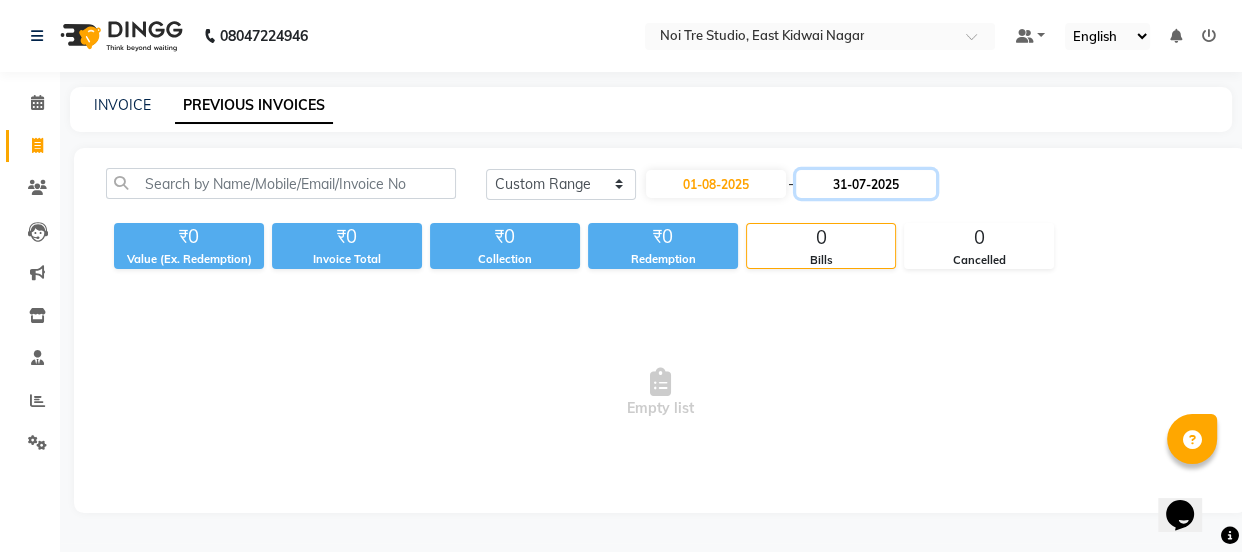 click on "31-07-2025" 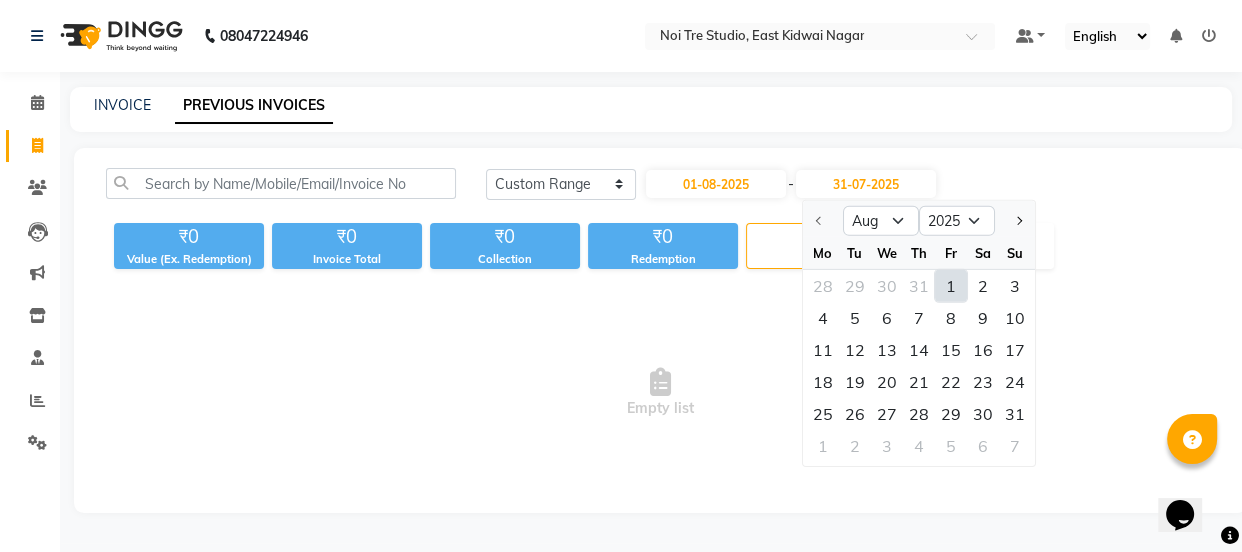 click on "1" 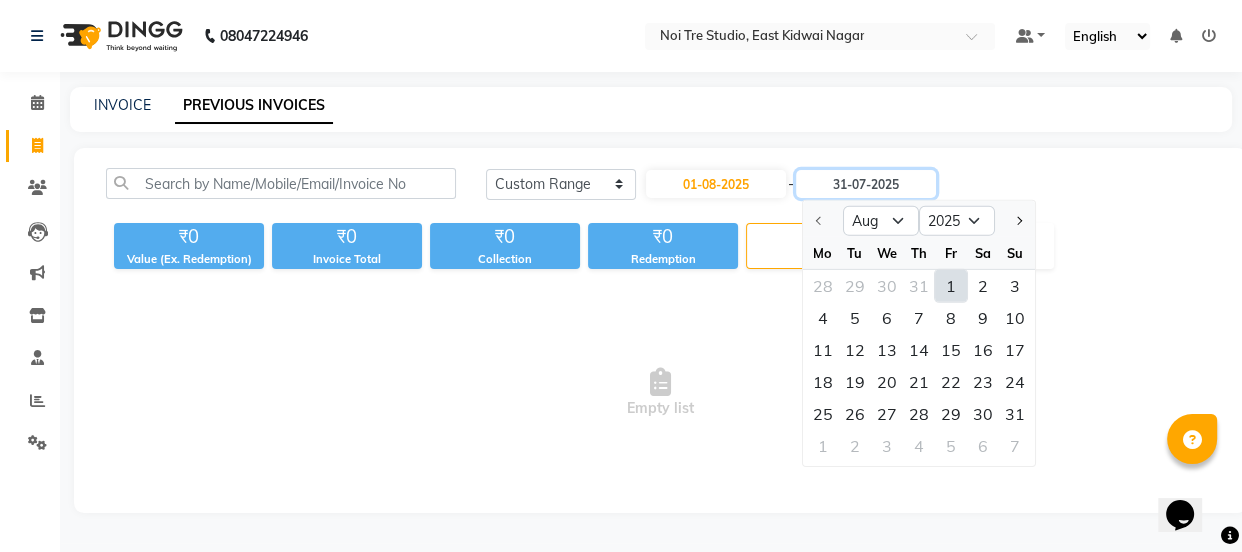 type on "01-08-2025" 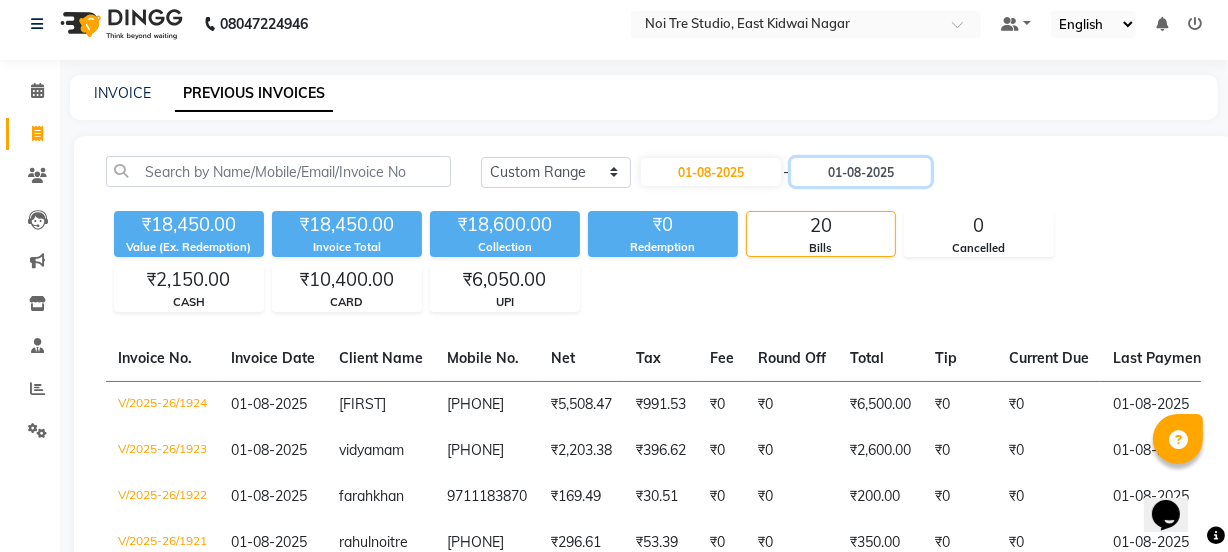 scroll, scrollTop: 0, scrollLeft: 0, axis: both 